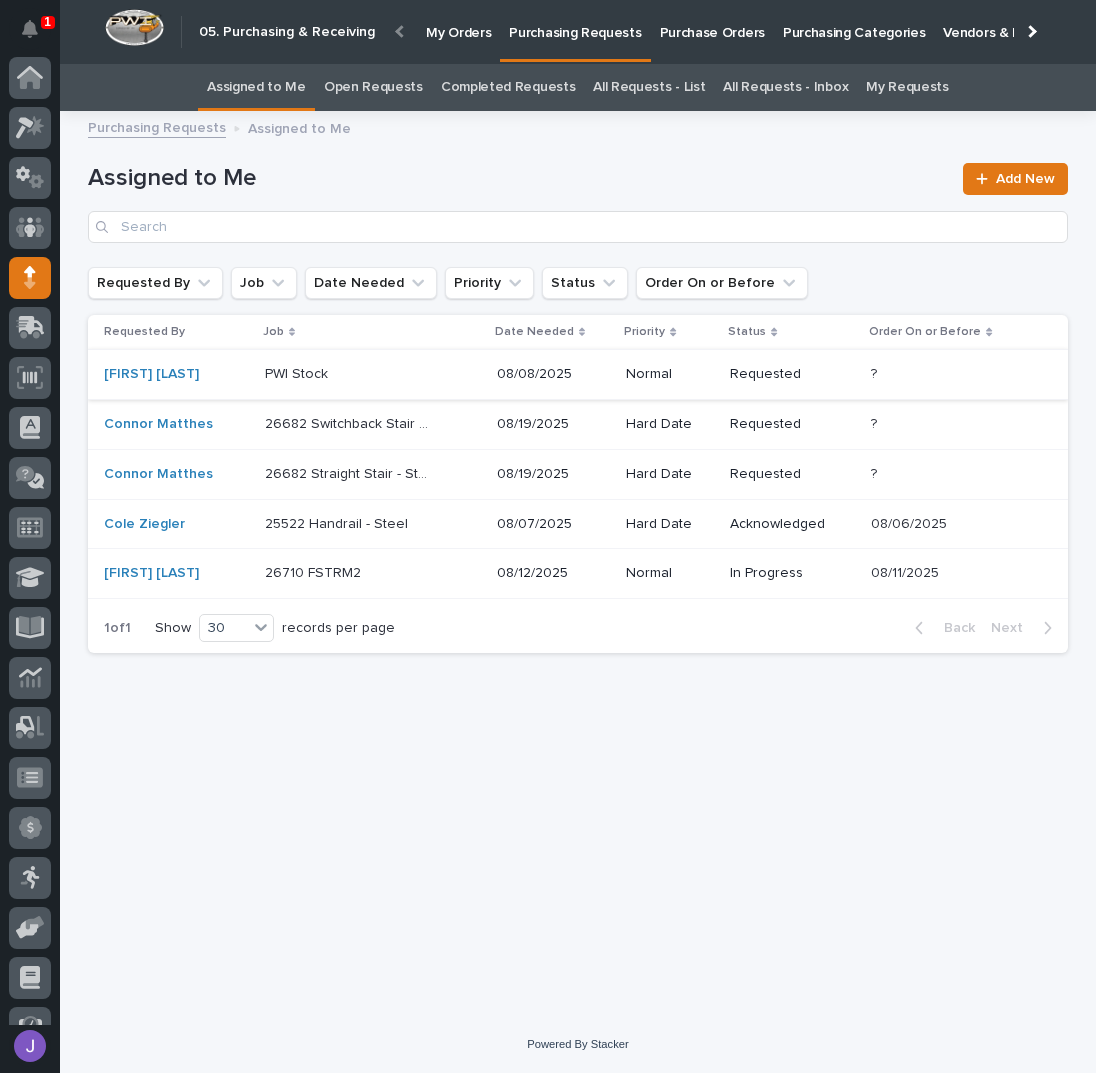 scroll, scrollTop: 0, scrollLeft: 0, axis: both 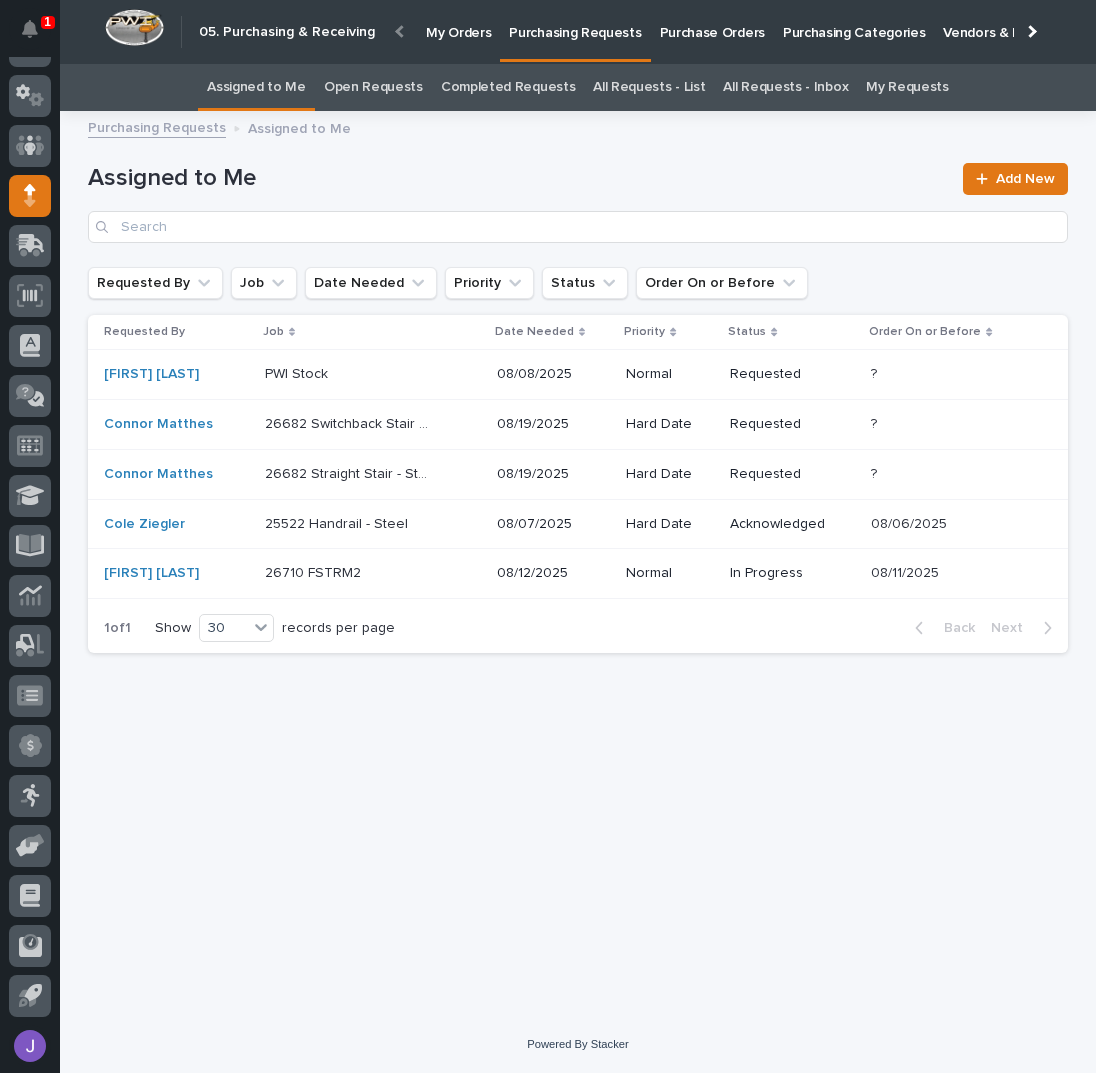 click at bounding box center [348, 374] 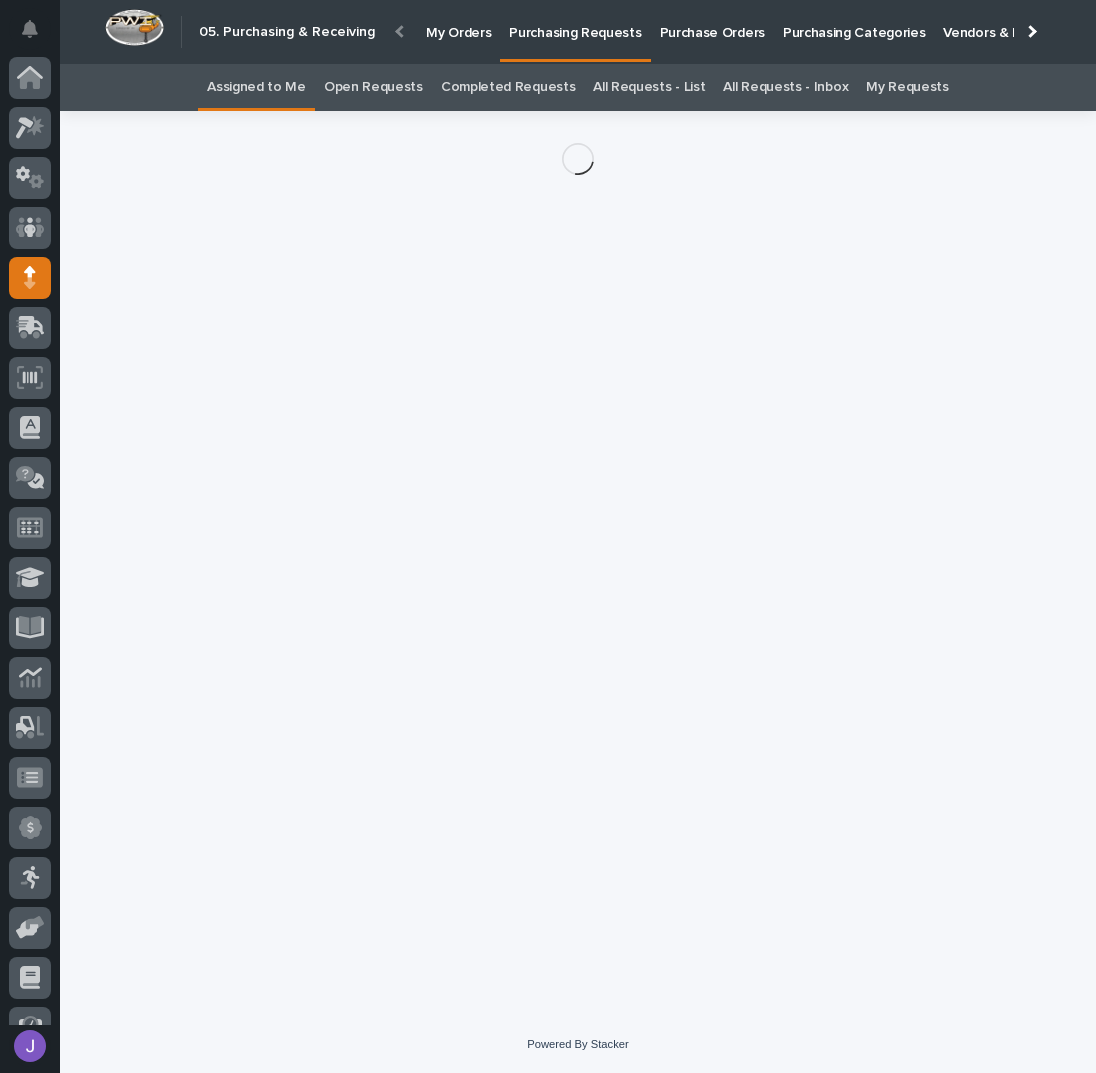 scroll, scrollTop: 82, scrollLeft: 0, axis: vertical 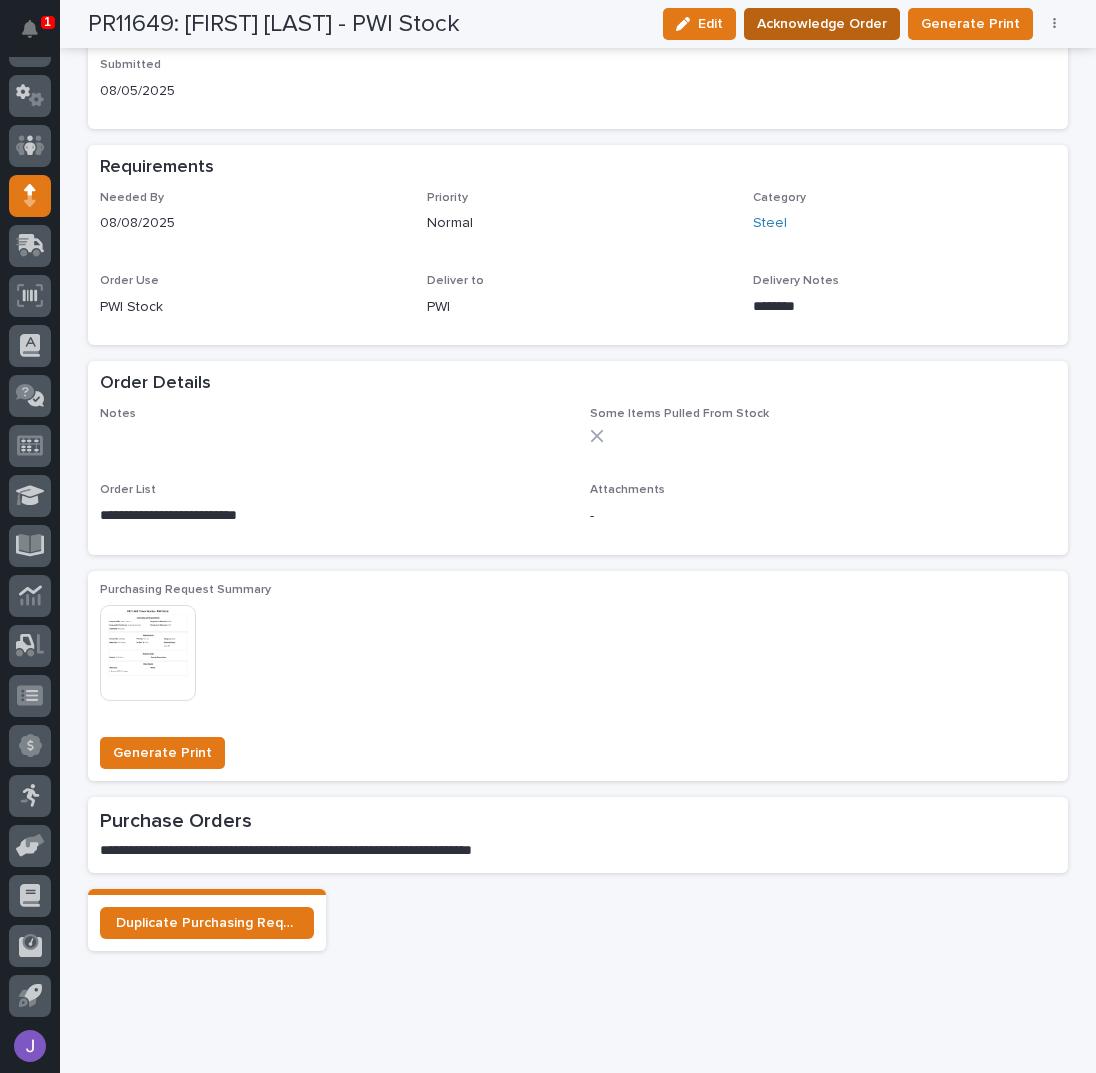 click on "Acknowledge Order" at bounding box center (822, 24) 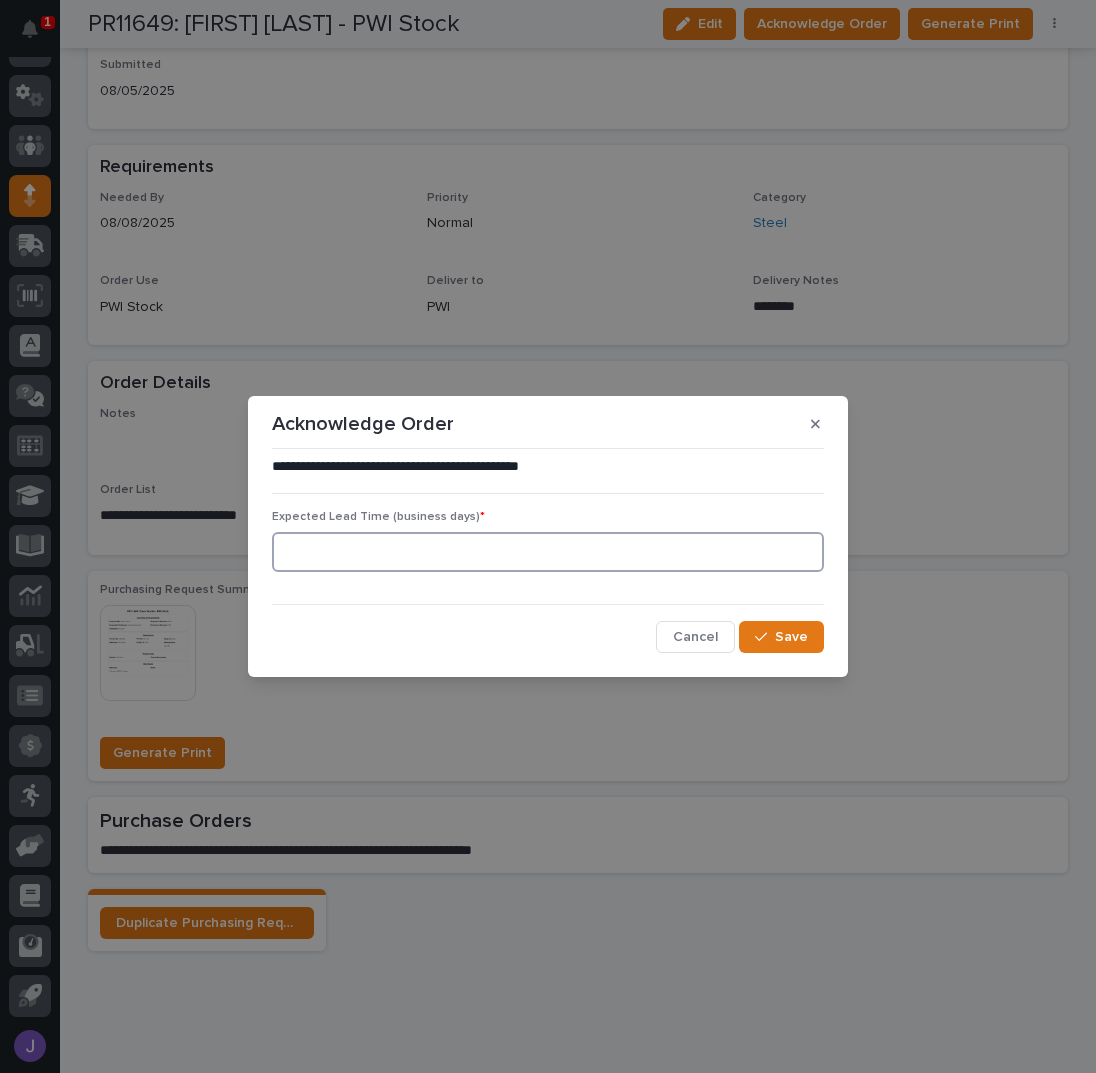 click at bounding box center [548, 552] 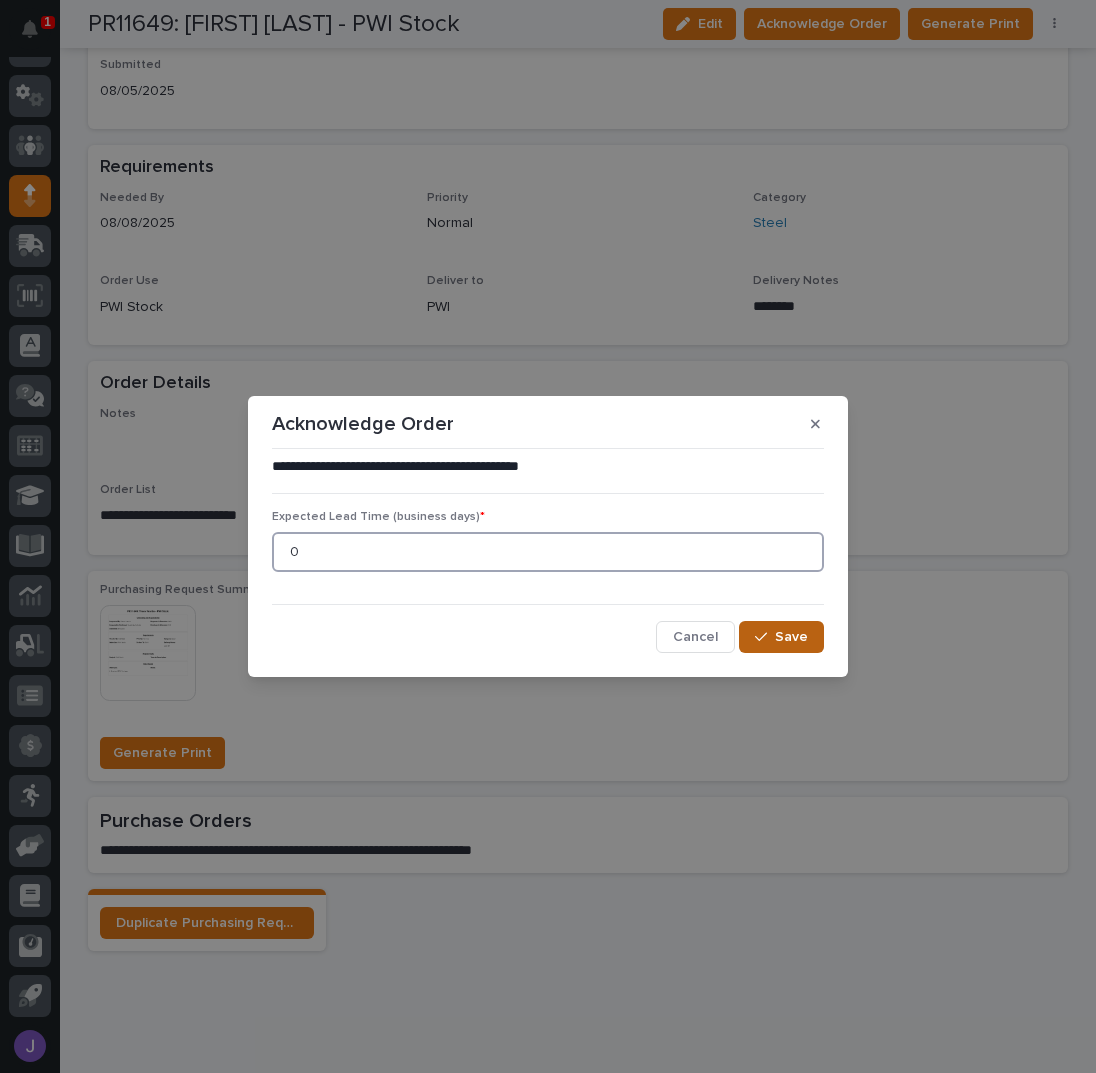 type on "0" 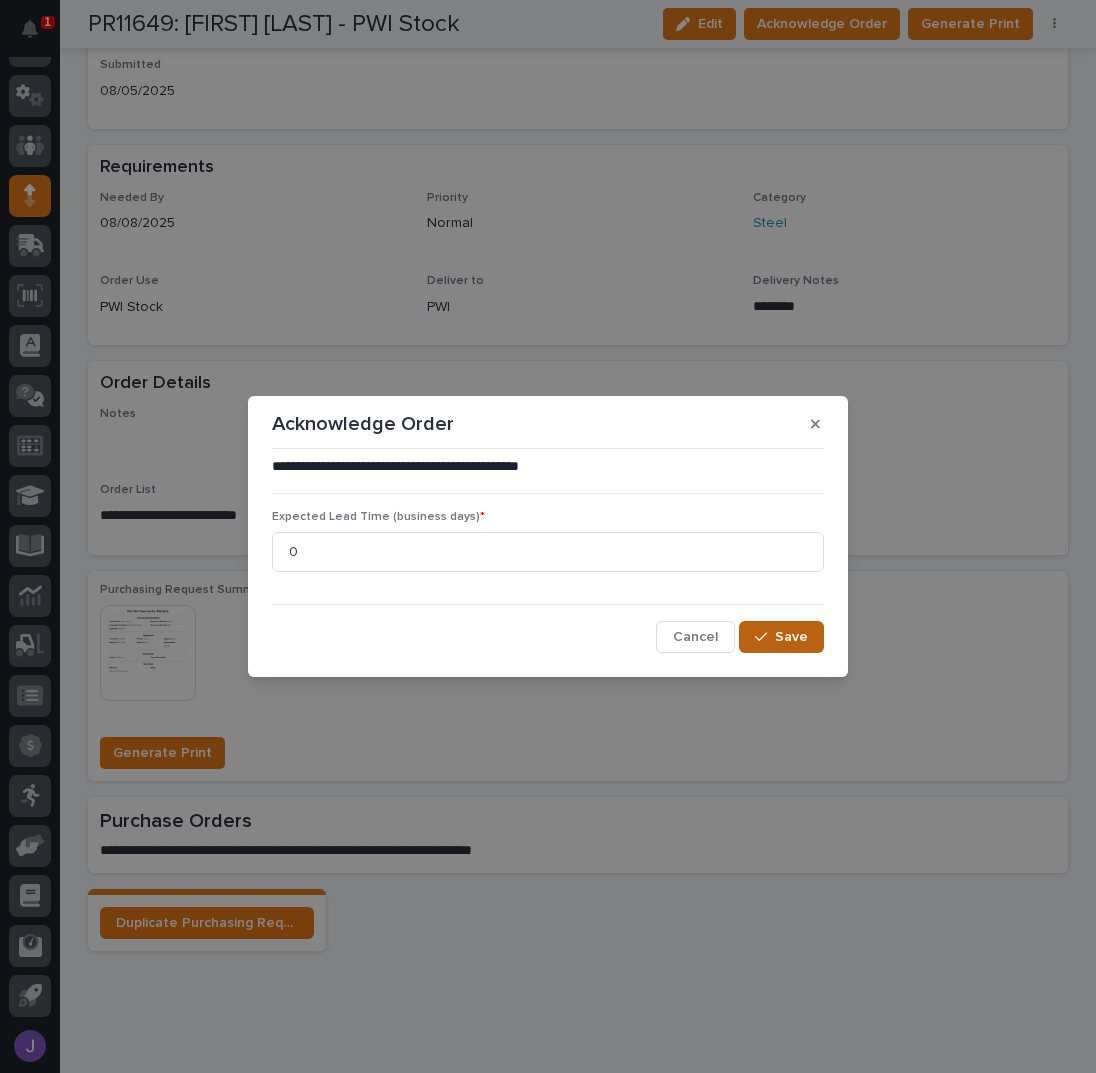 click on "Save" at bounding box center (781, 637) 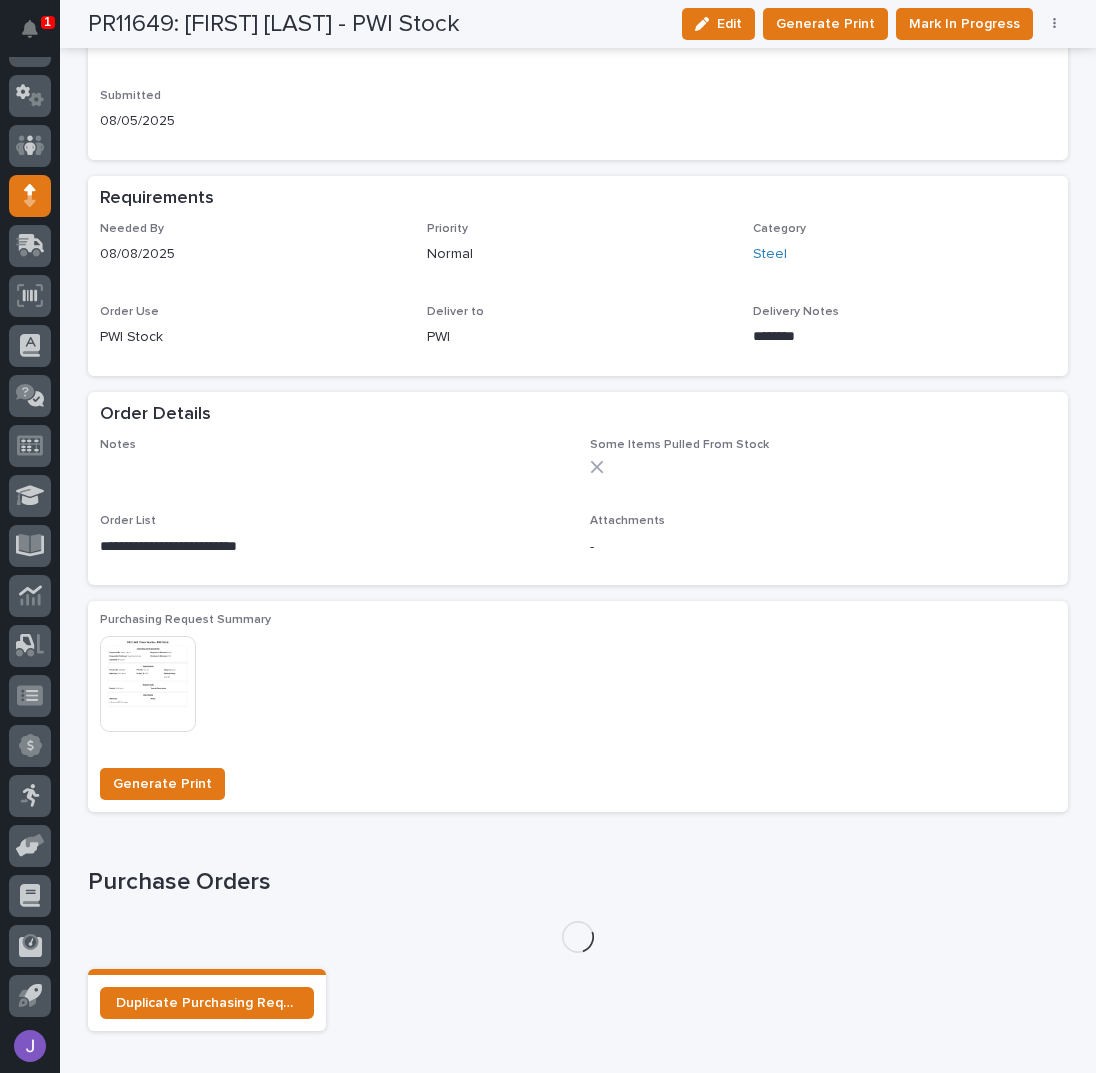scroll, scrollTop: 873, scrollLeft: 0, axis: vertical 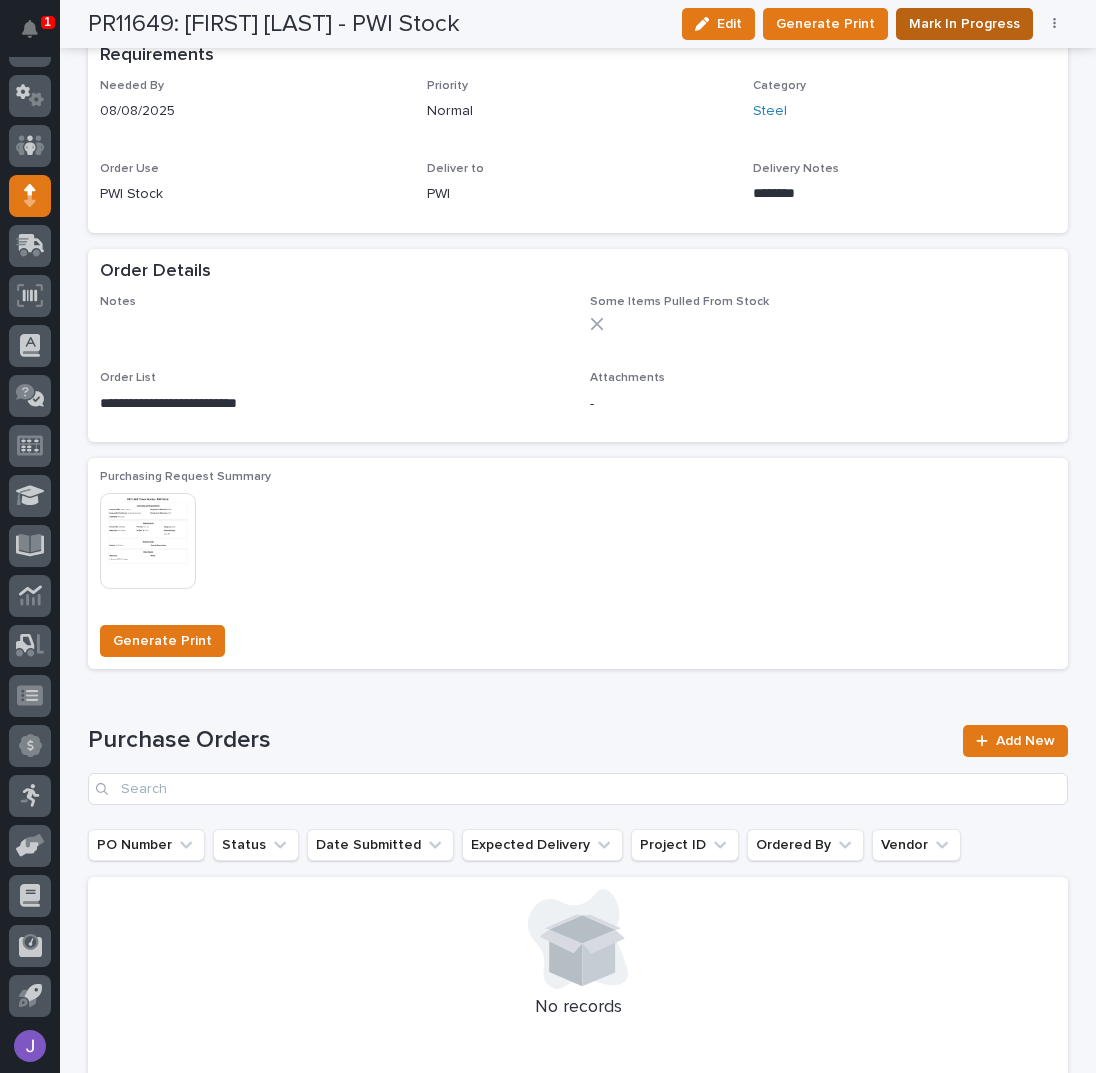 click on "Mark In Progress" at bounding box center (964, 24) 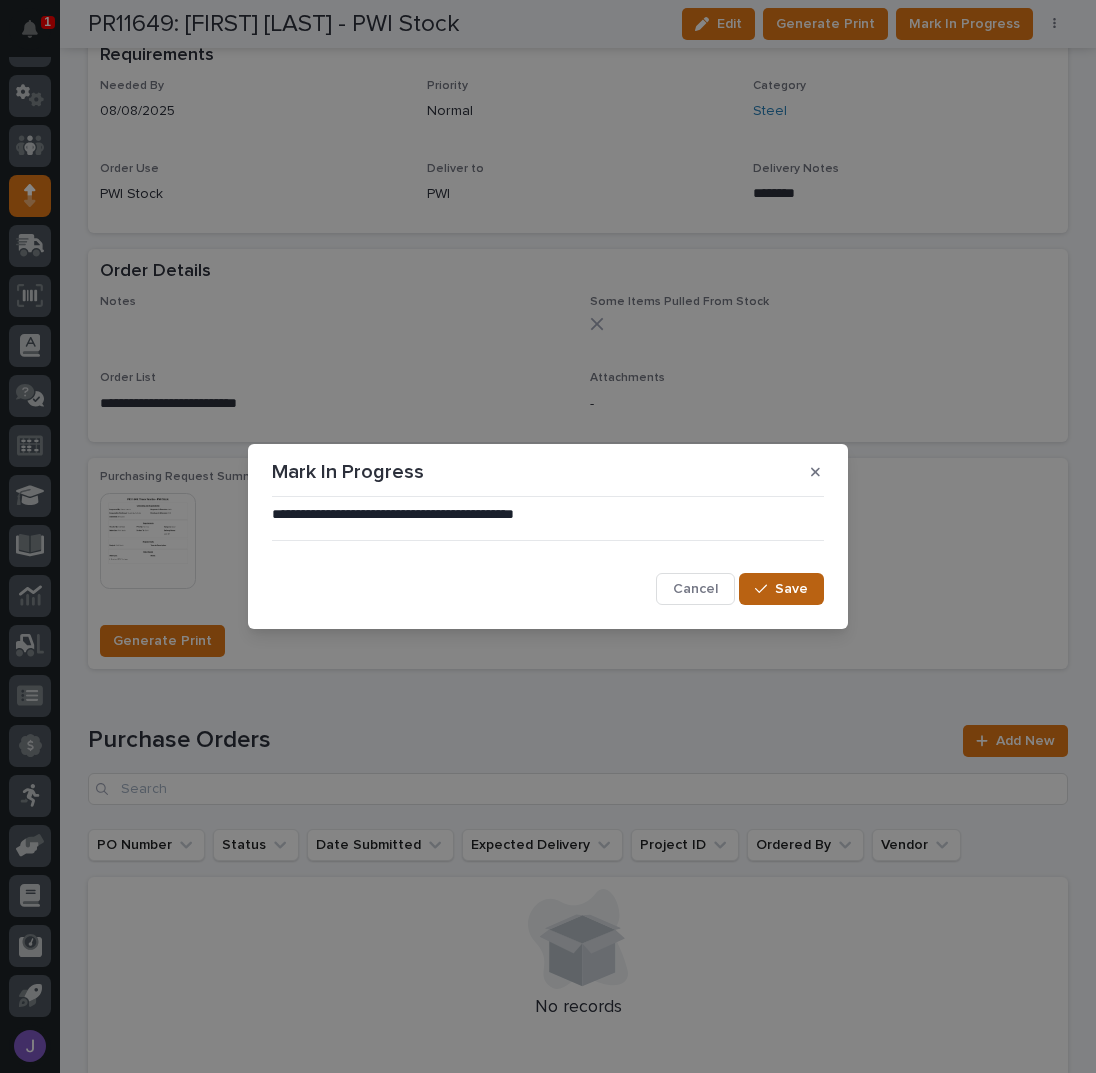 click on "Save" at bounding box center [791, 589] 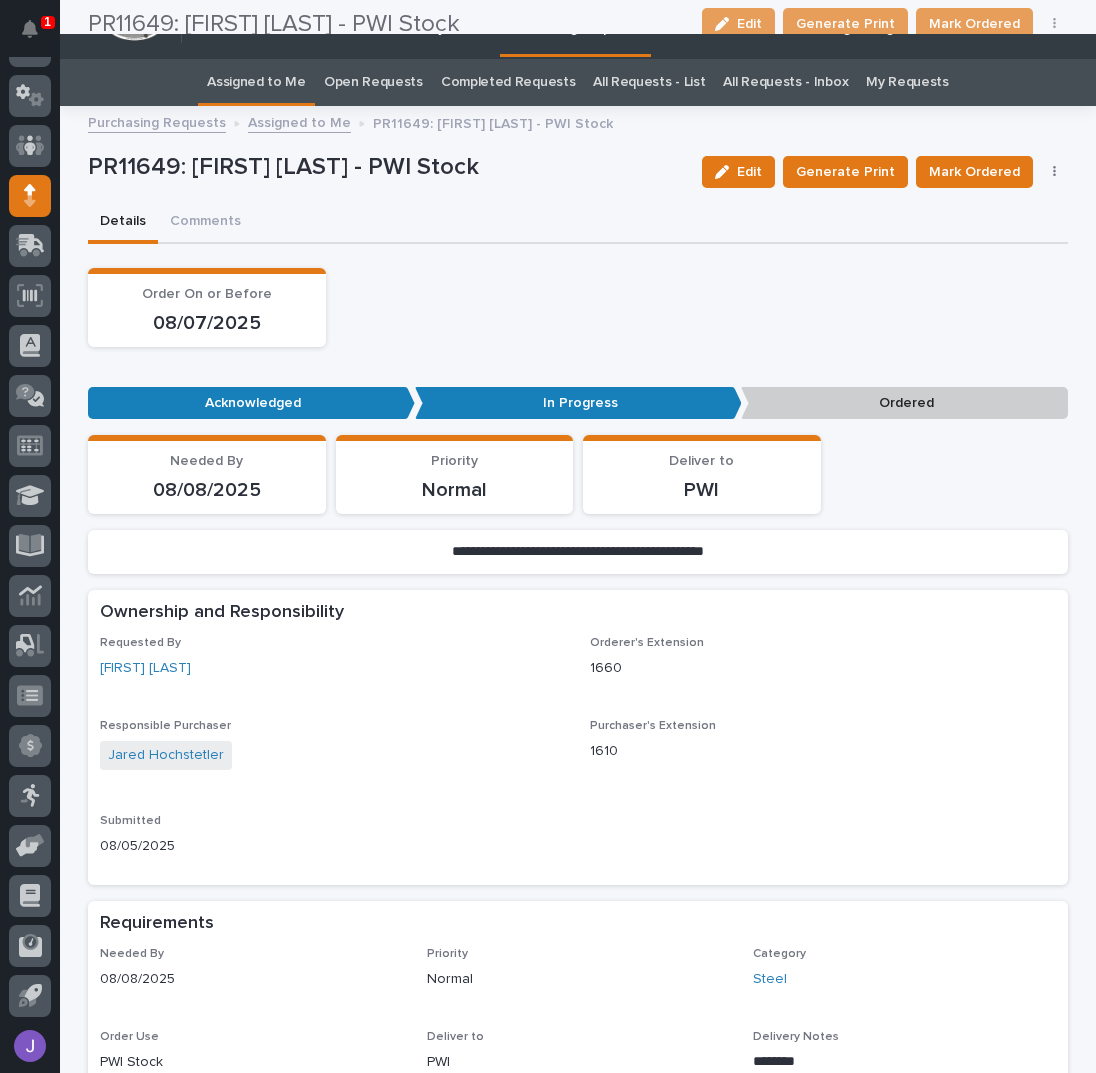 scroll, scrollTop: 0, scrollLeft: 0, axis: both 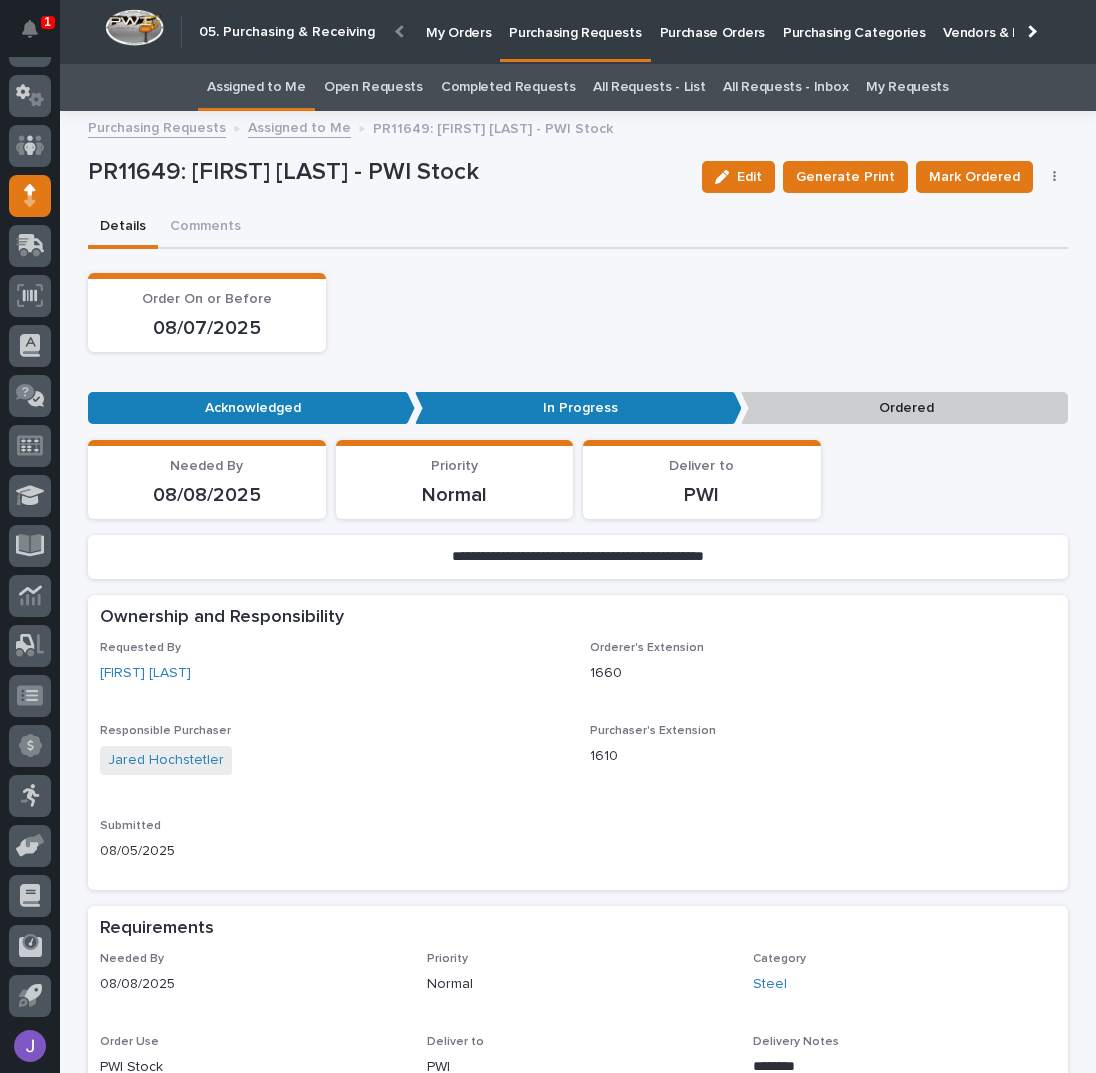 click on "Assigned to Me" at bounding box center [256, 87] 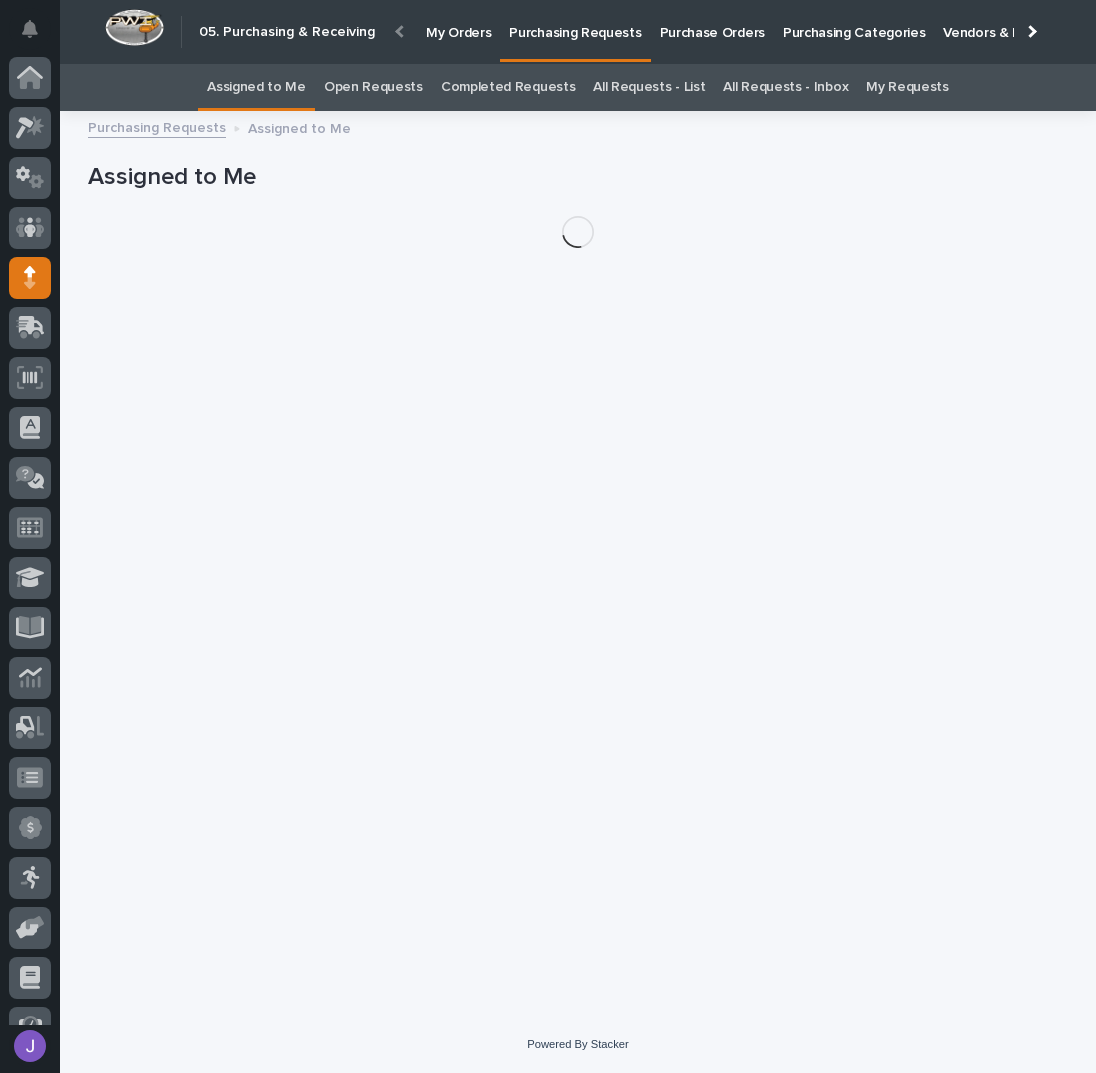 scroll, scrollTop: 82, scrollLeft: 0, axis: vertical 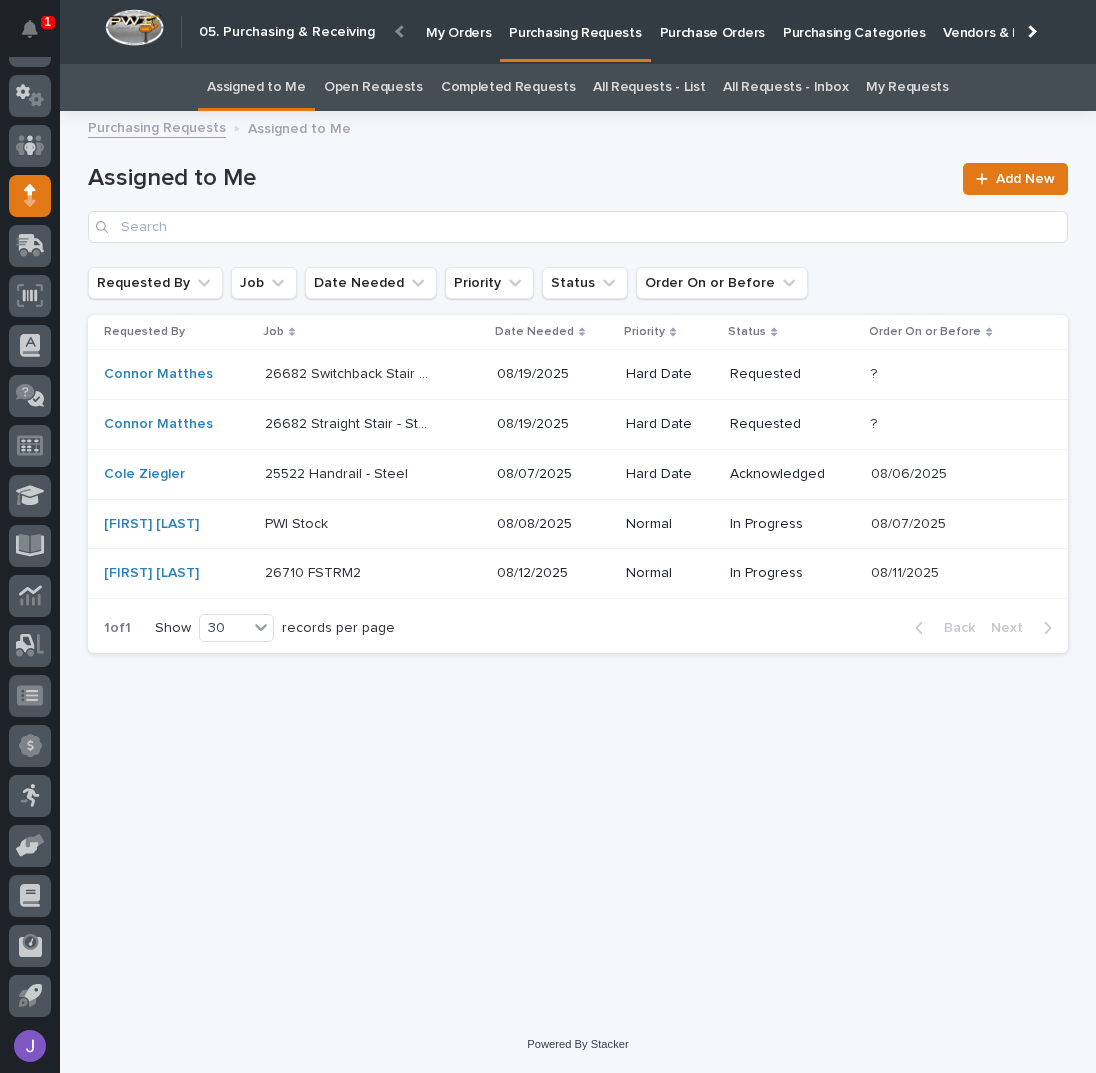 click on "26682 Switchback Stair - Steel" at bounding box center [350, 372] 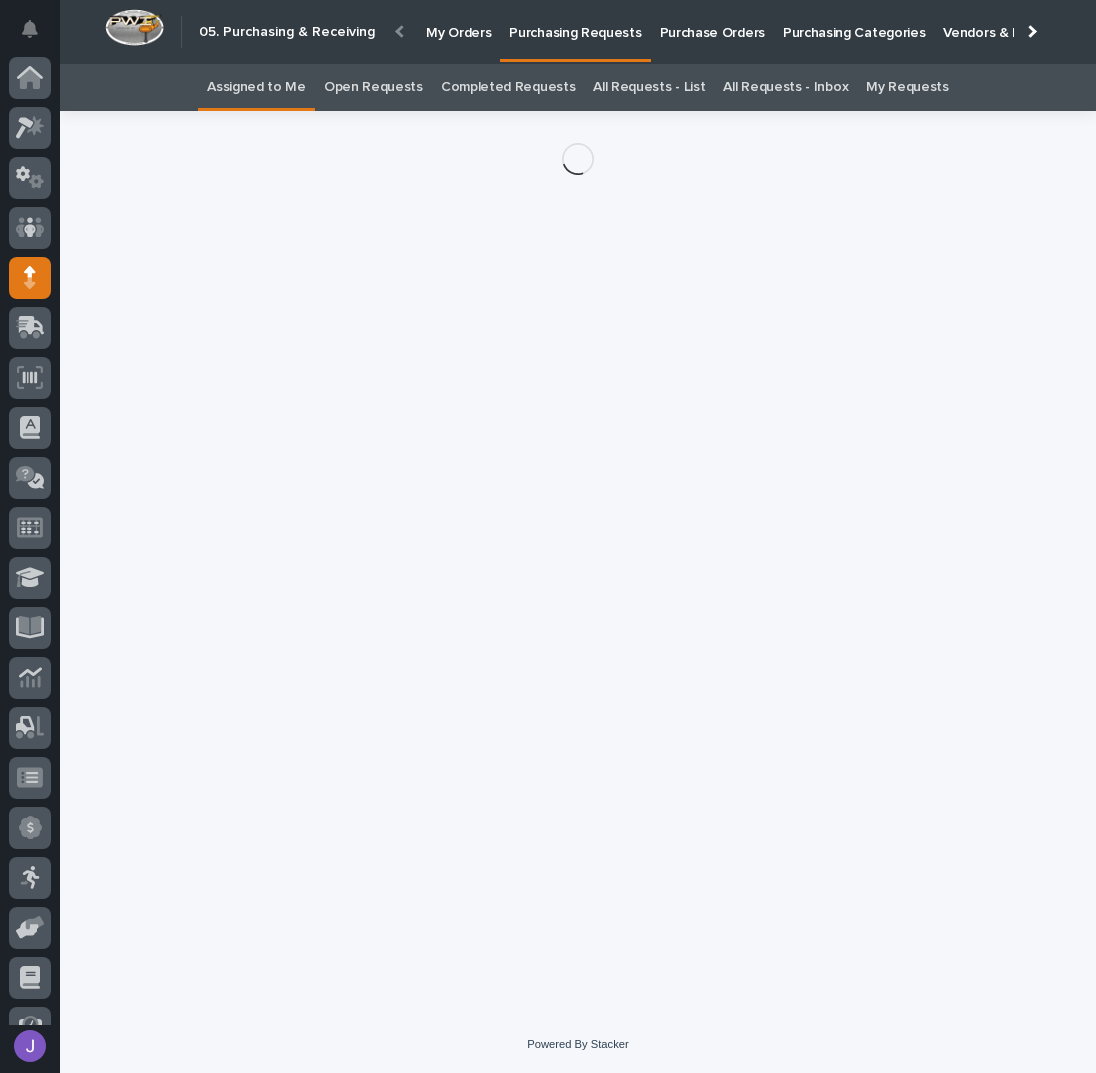 scroll, scrollTop: 82, scrollLeft: 0, axis: vertical 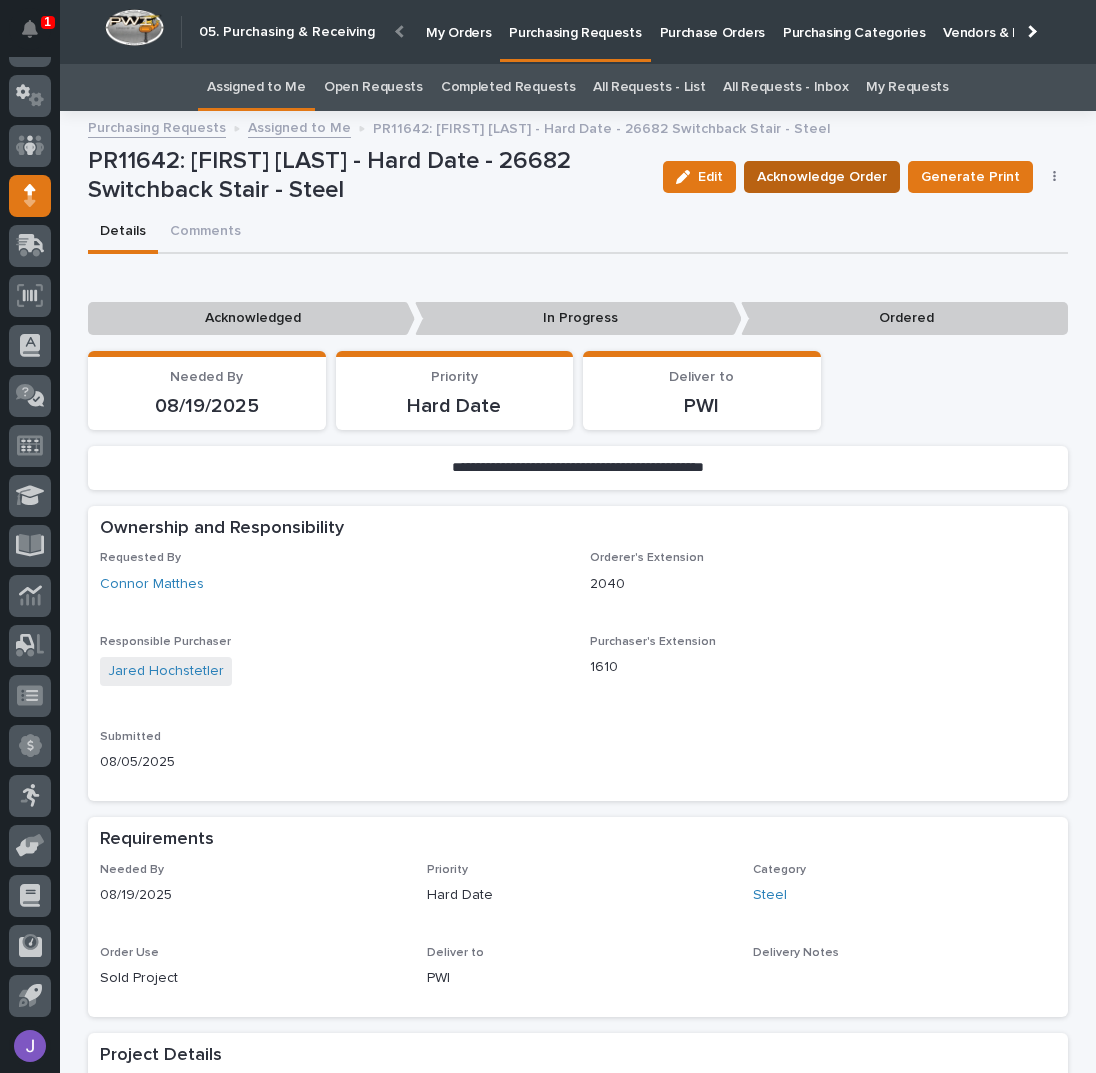 click on "Acknowledge Order" at bounding box center (822, 177) 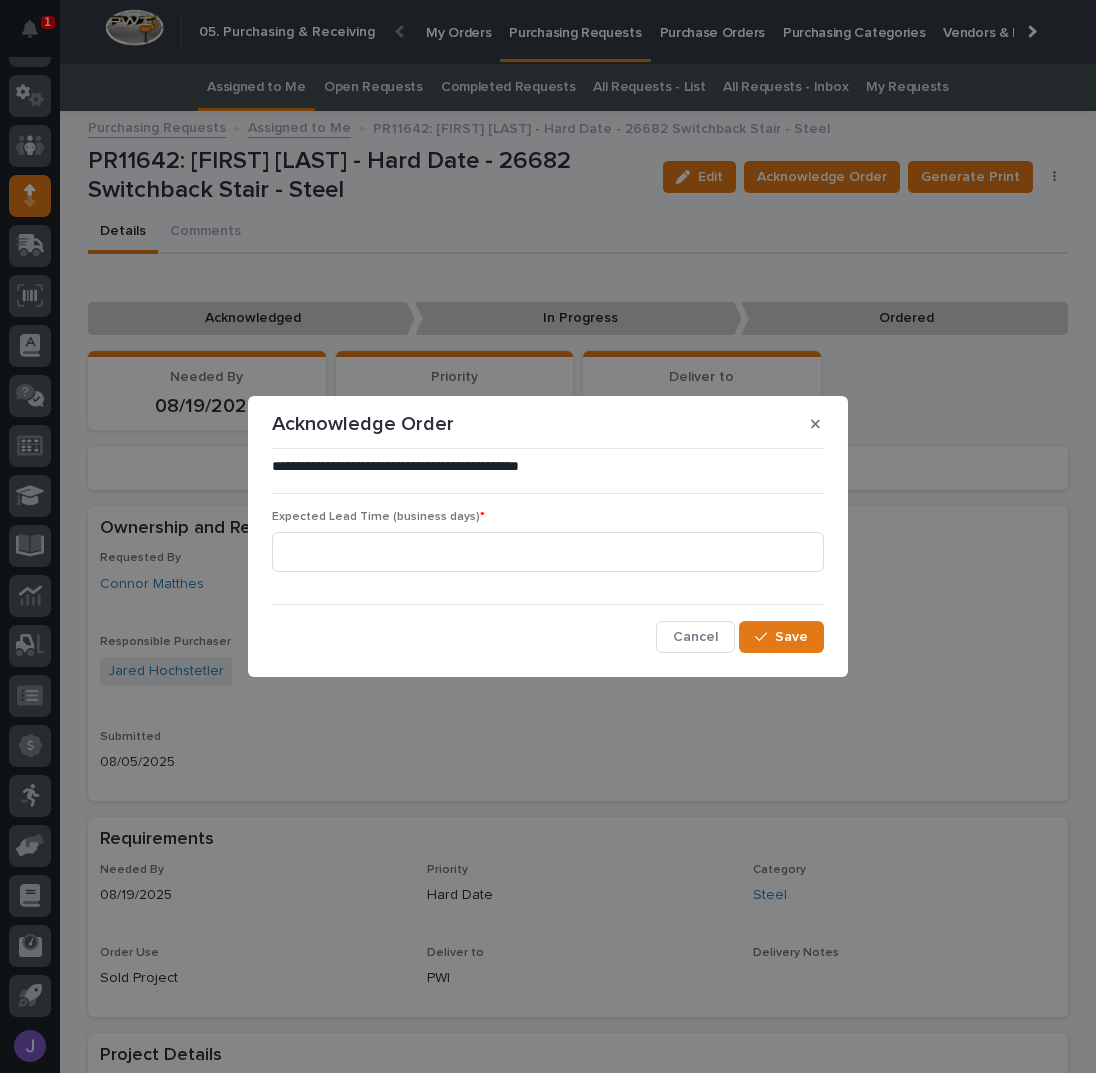click on "Expected Lead Time (business days) *" at bounding box center [548, 549] 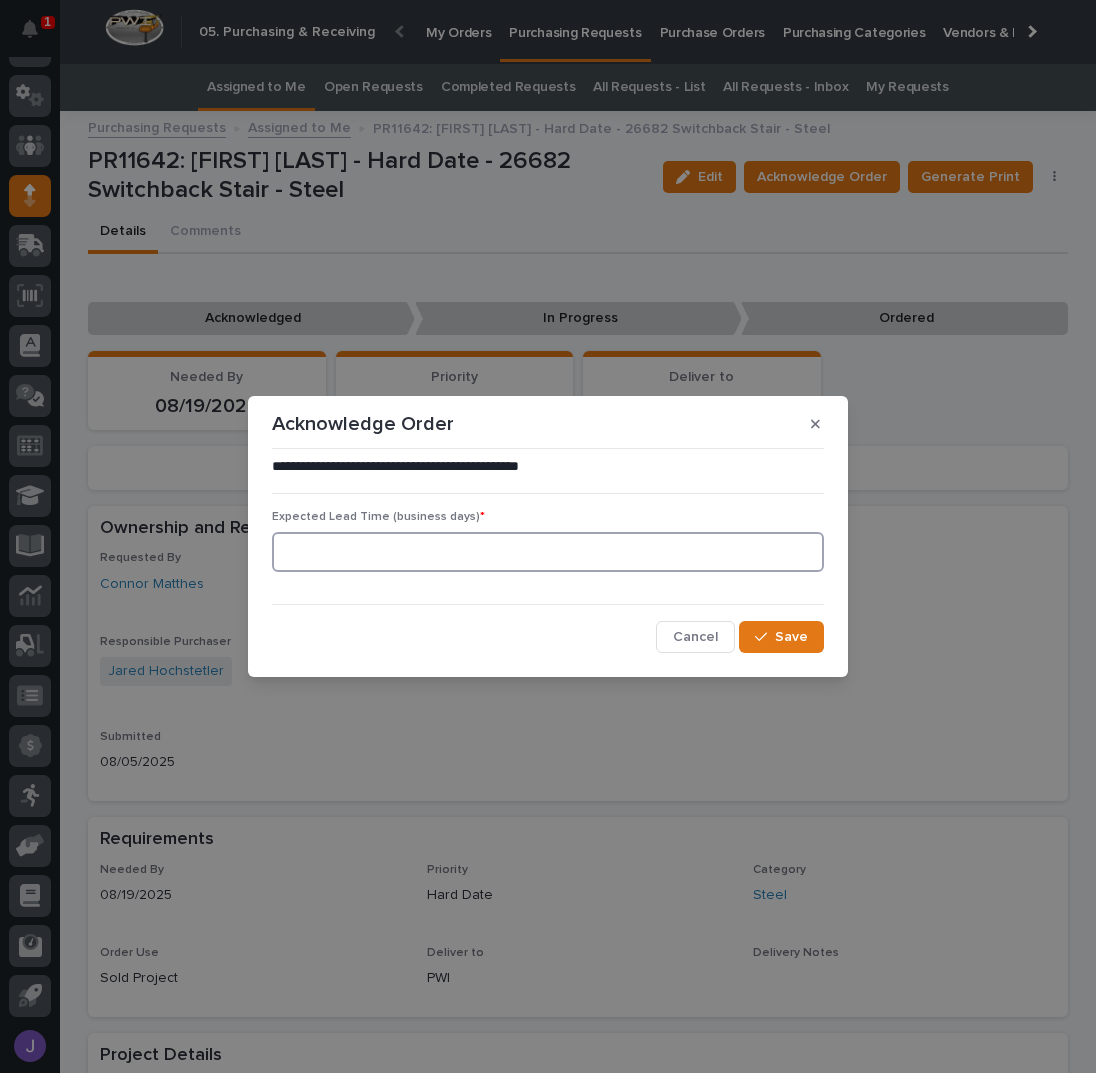 click at bounding box center (548, 552) 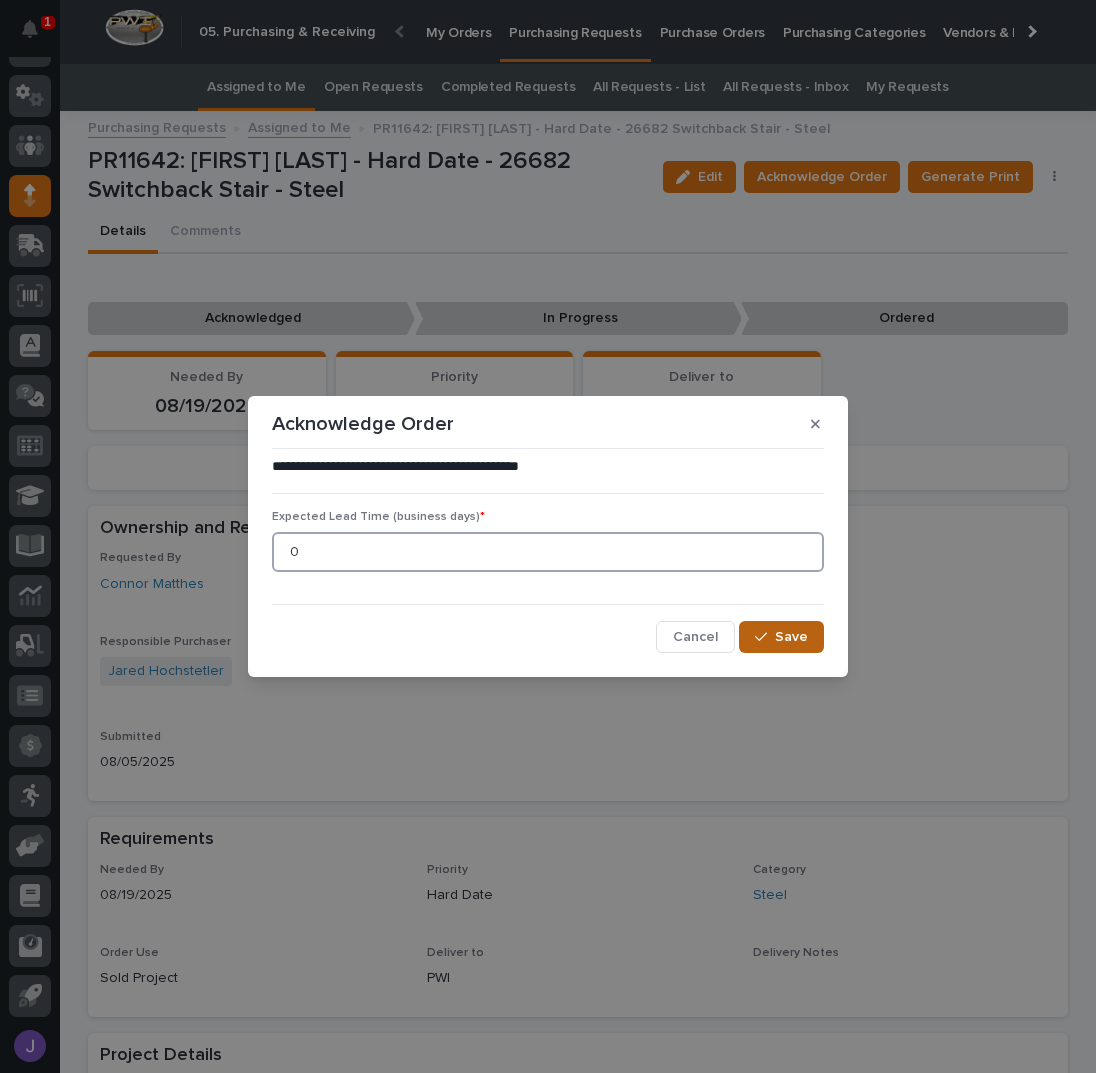 type on "0" 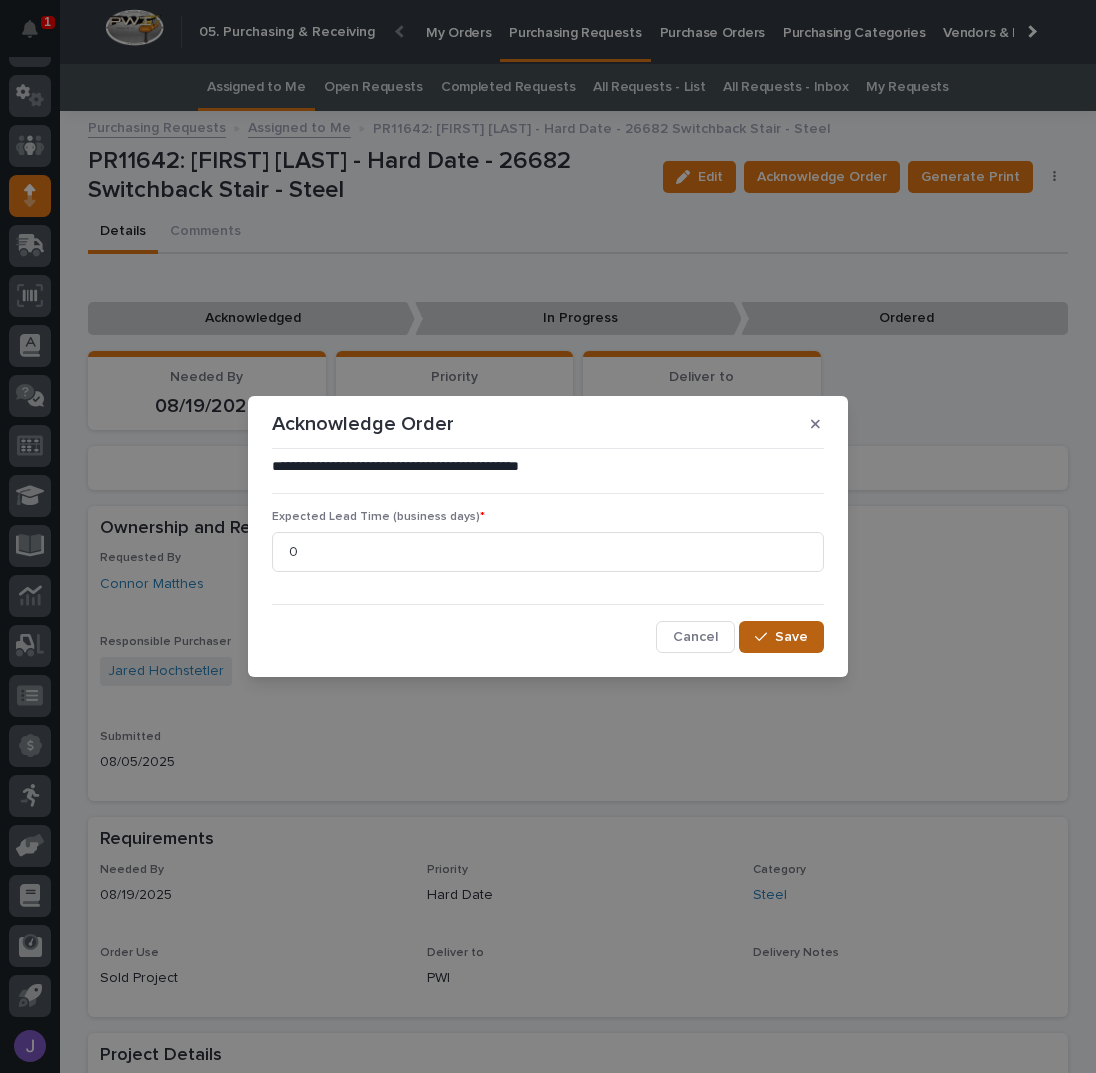 click on "Save" at bounding box center (791, 637) 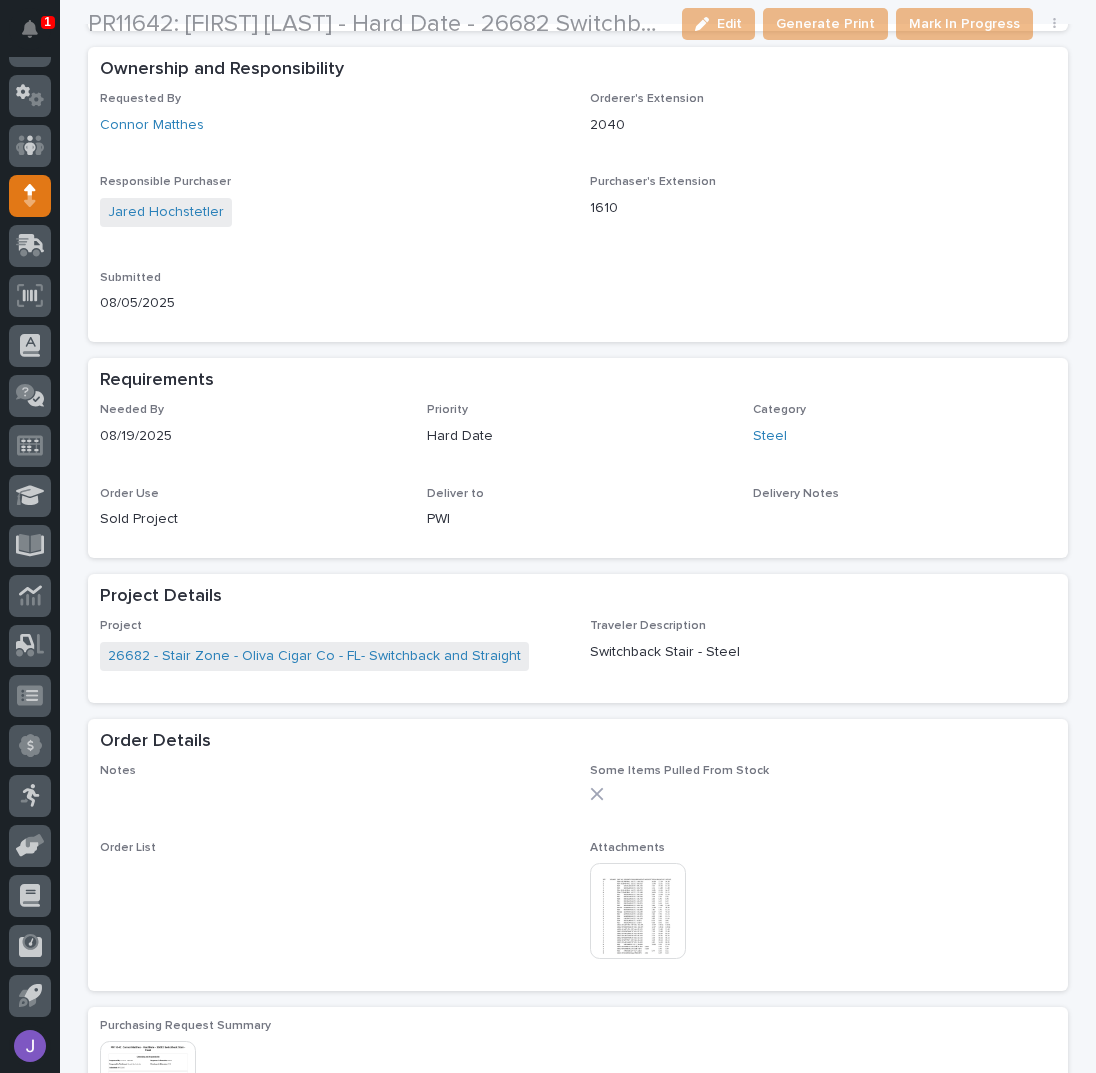 scroll, scrollTop: 666, scrollLeft: 0, axis: vertical 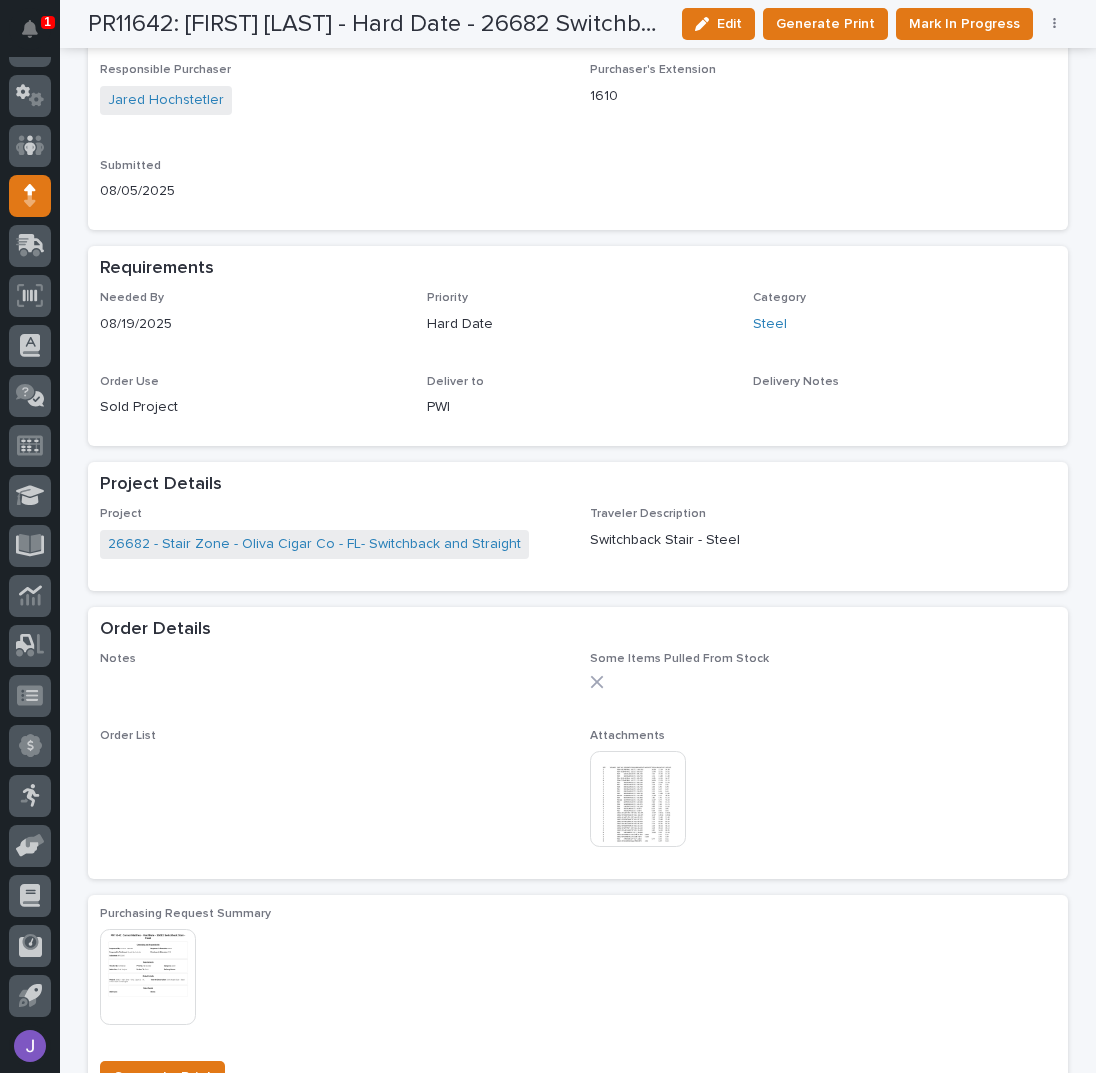 click at bounding box center [638, 799] 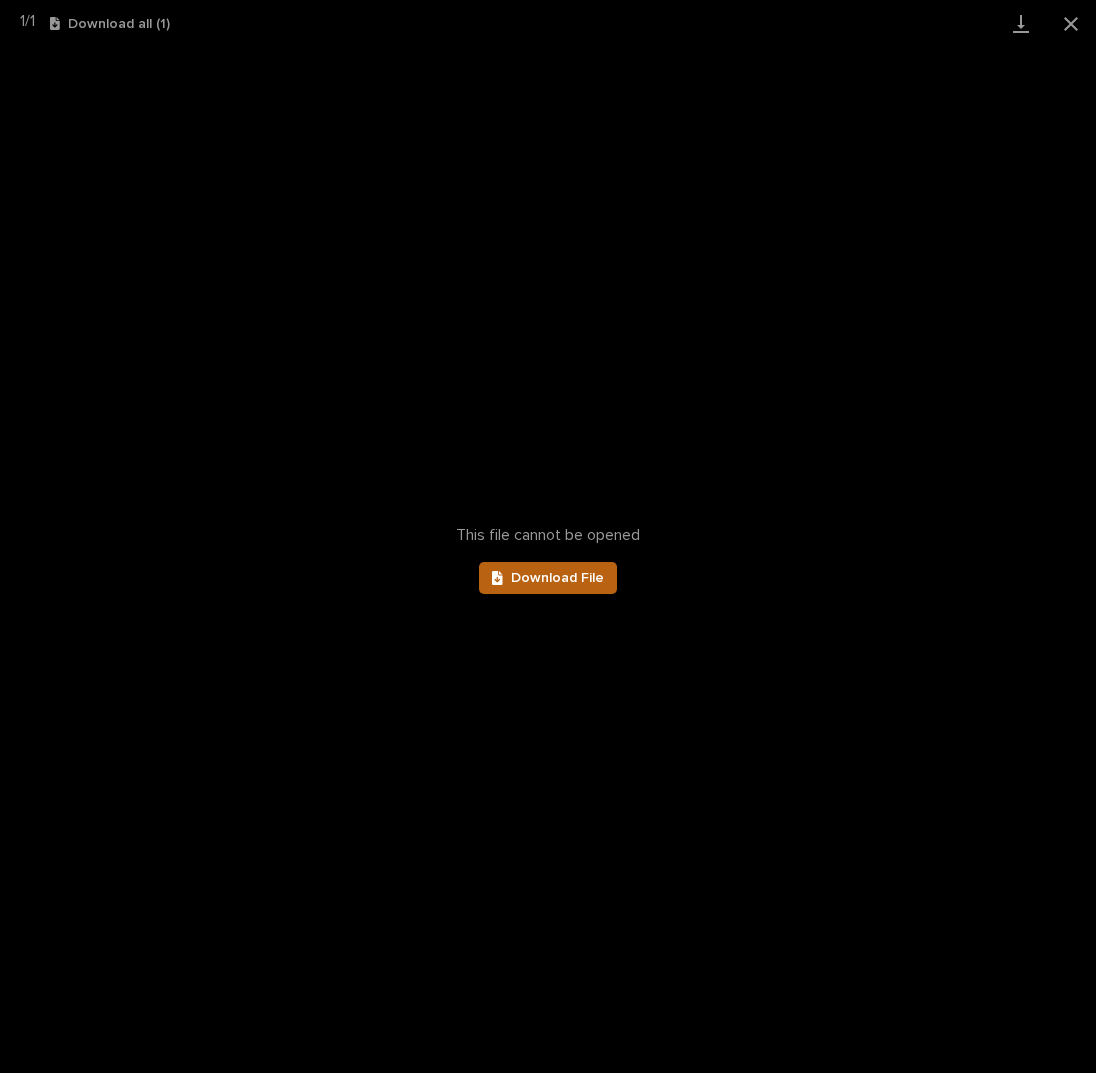 click on "Download File" at bounding box center (557, 578) 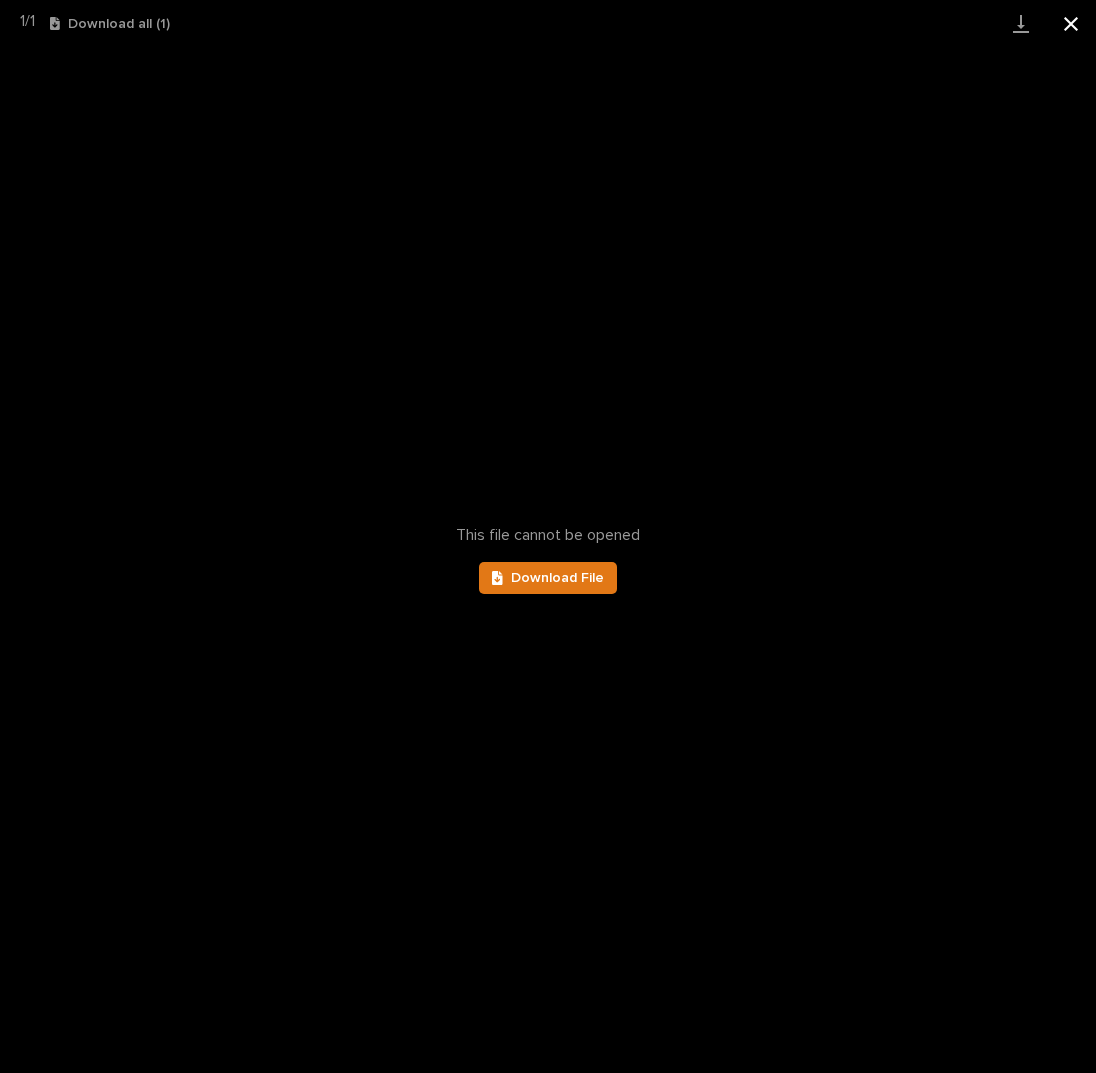 click at bounding box center (1071, 23) 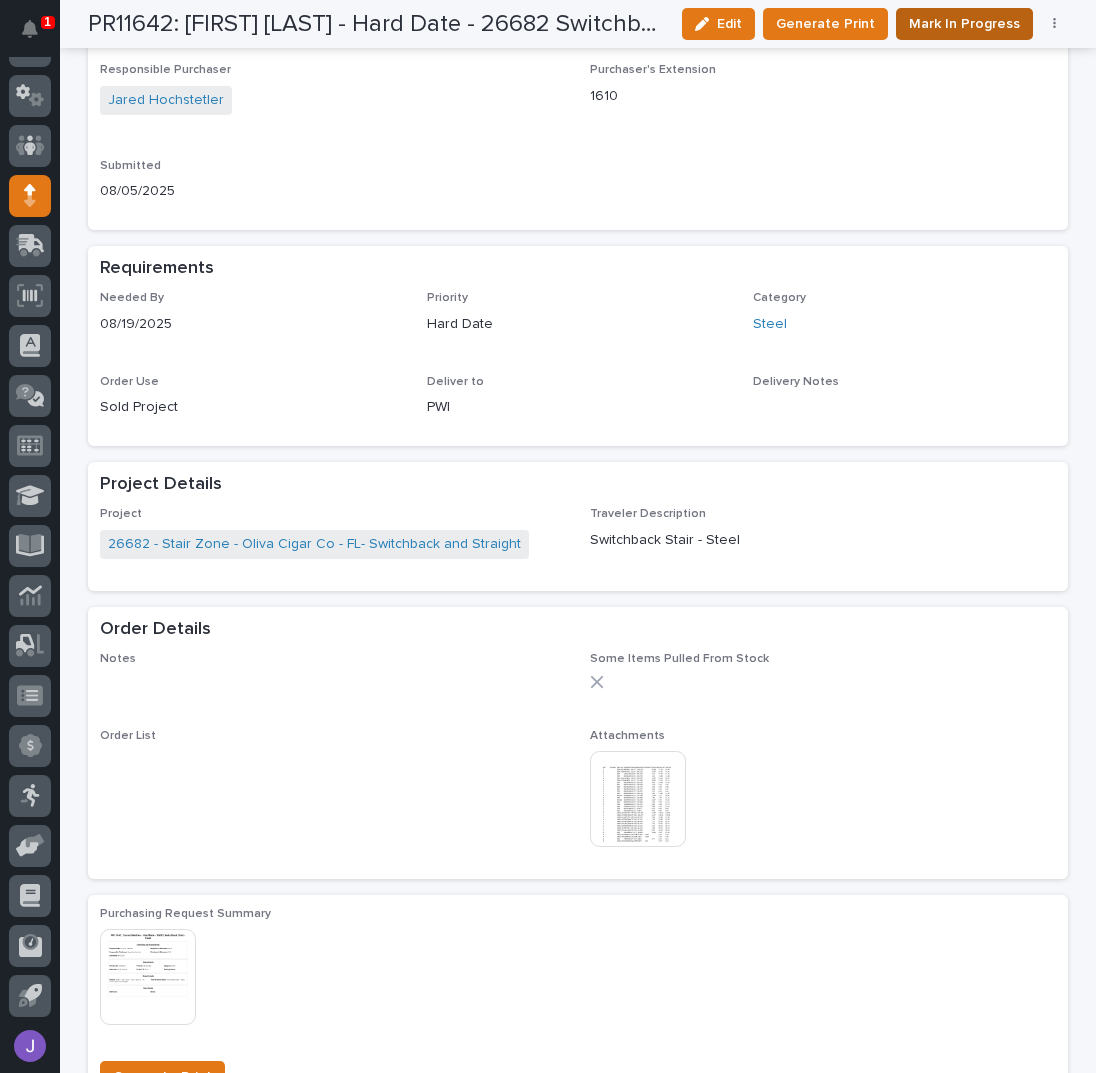 click on "Mark In Progress" at bounding box center (964, 24) 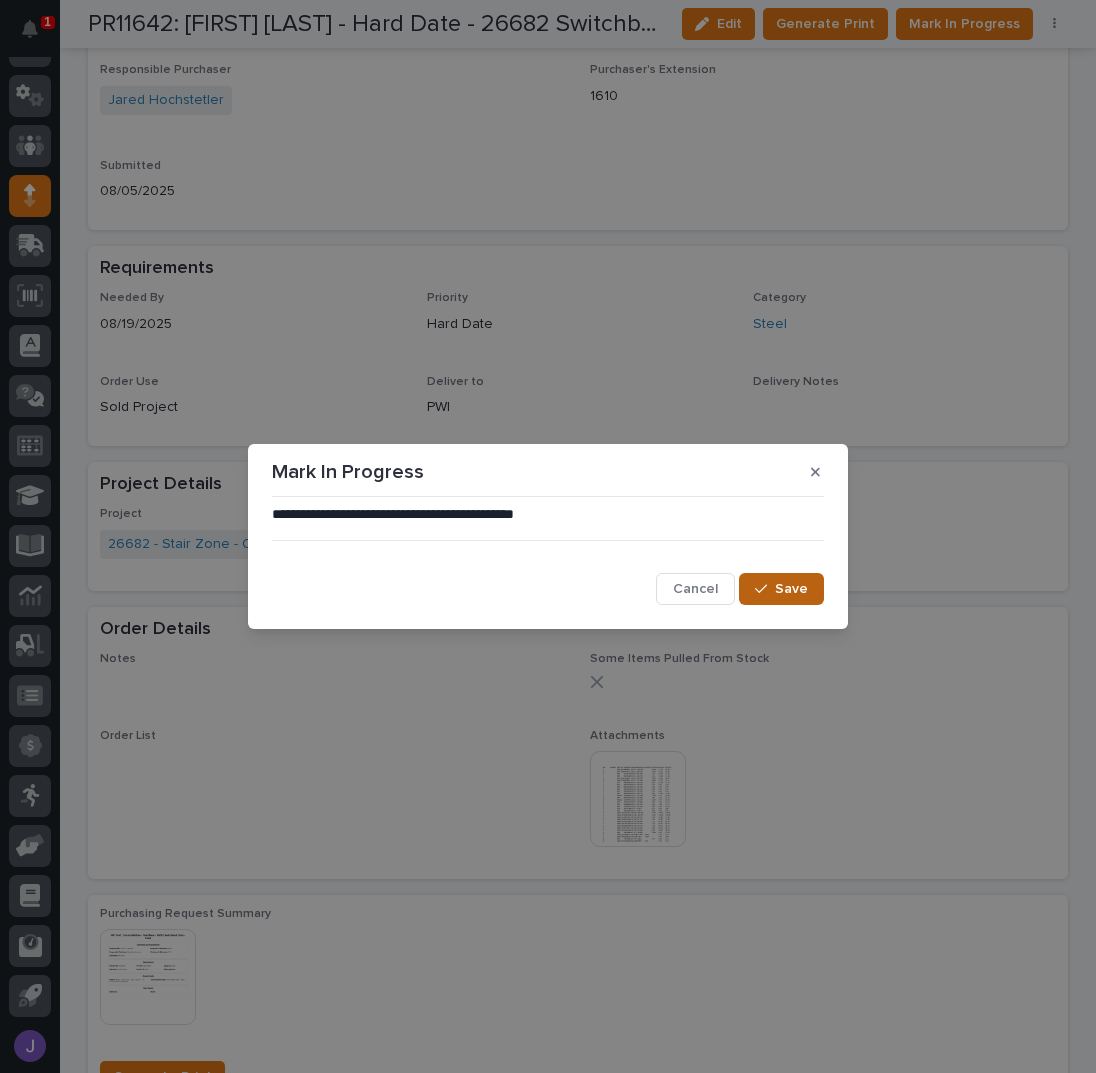 click on "Save" at bounding box center [781, 589] 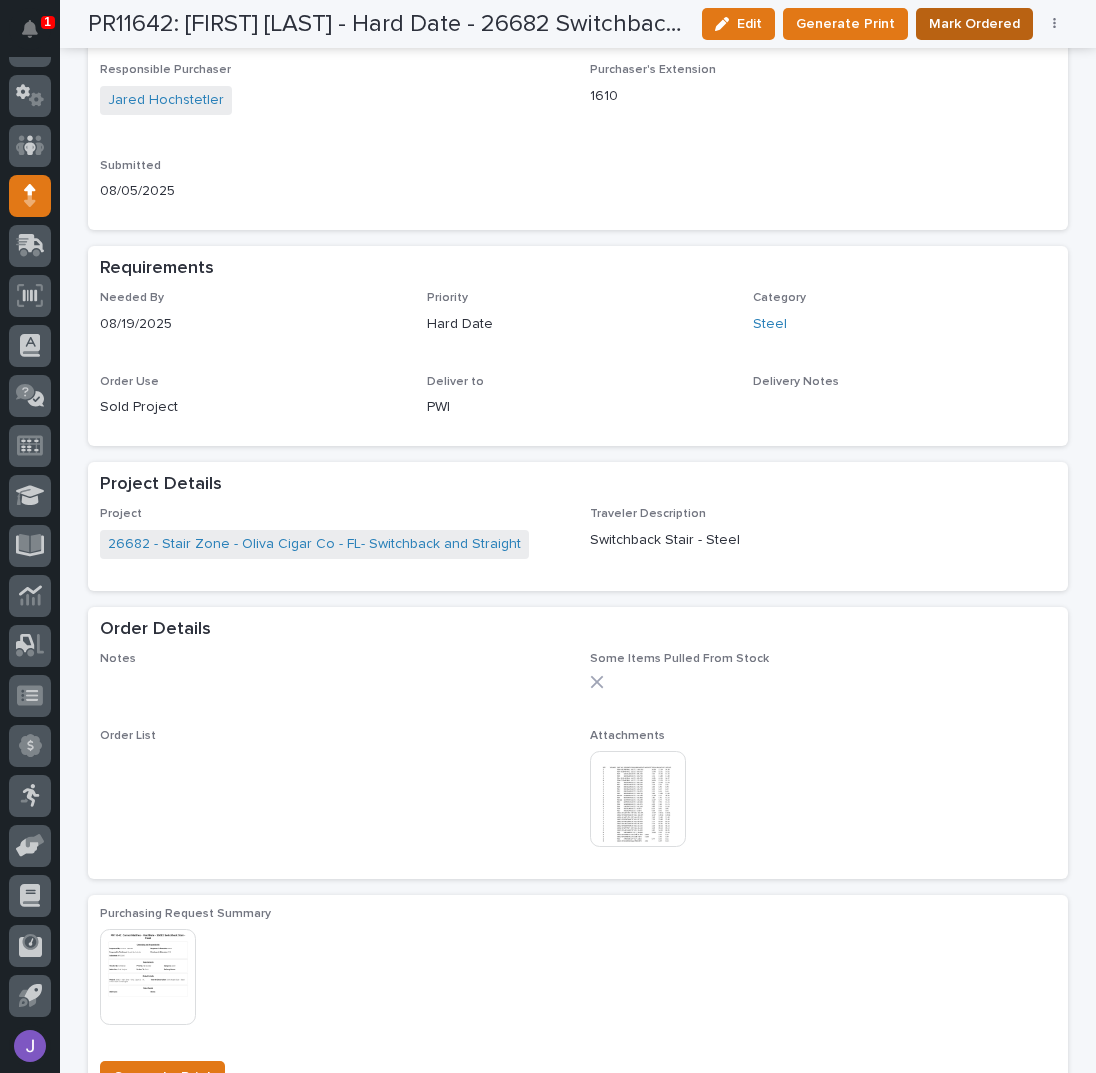 click on "Mark Ordered" at bounding box center [974, 24] 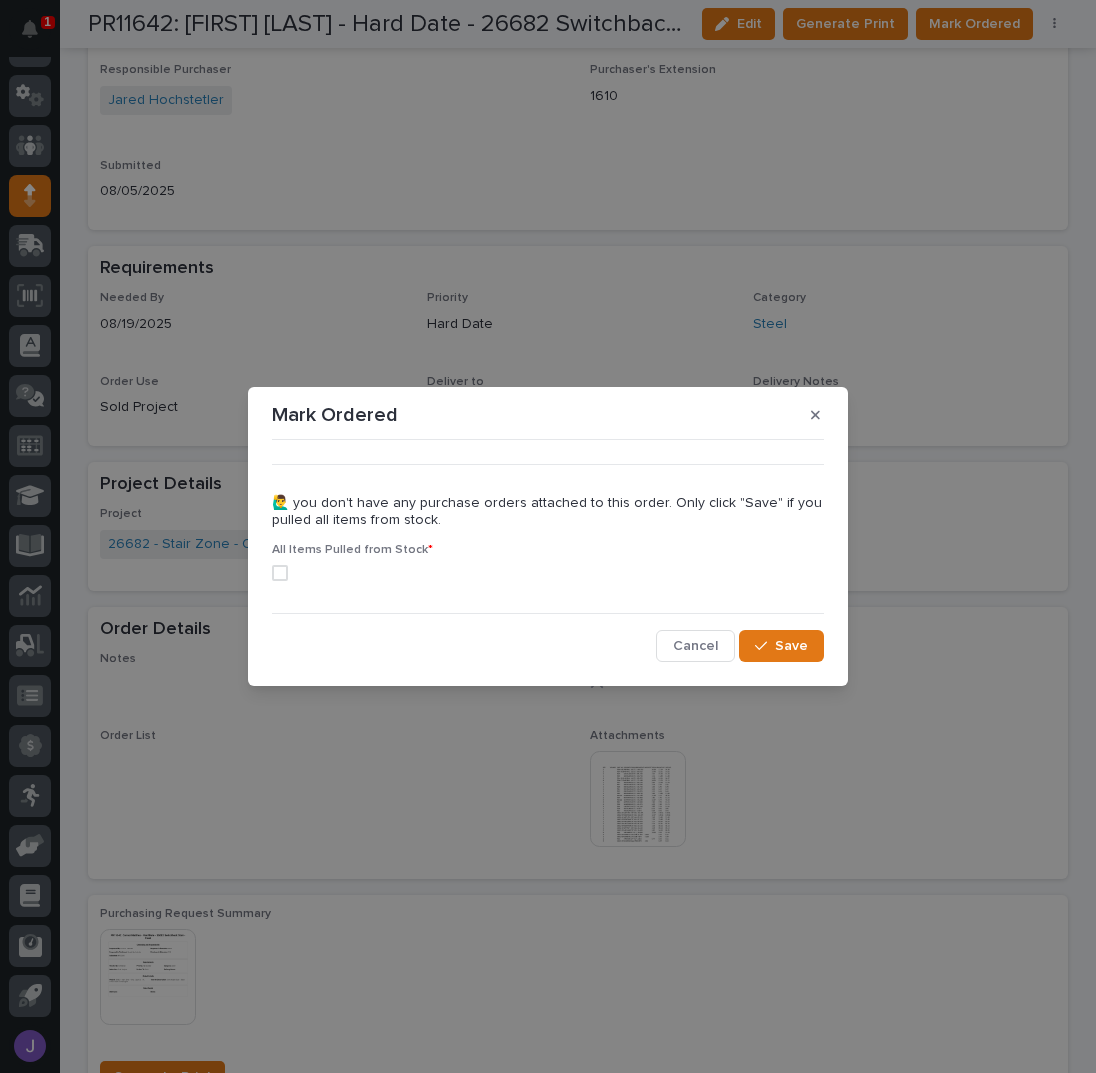 click at bounding box center [280, 573] 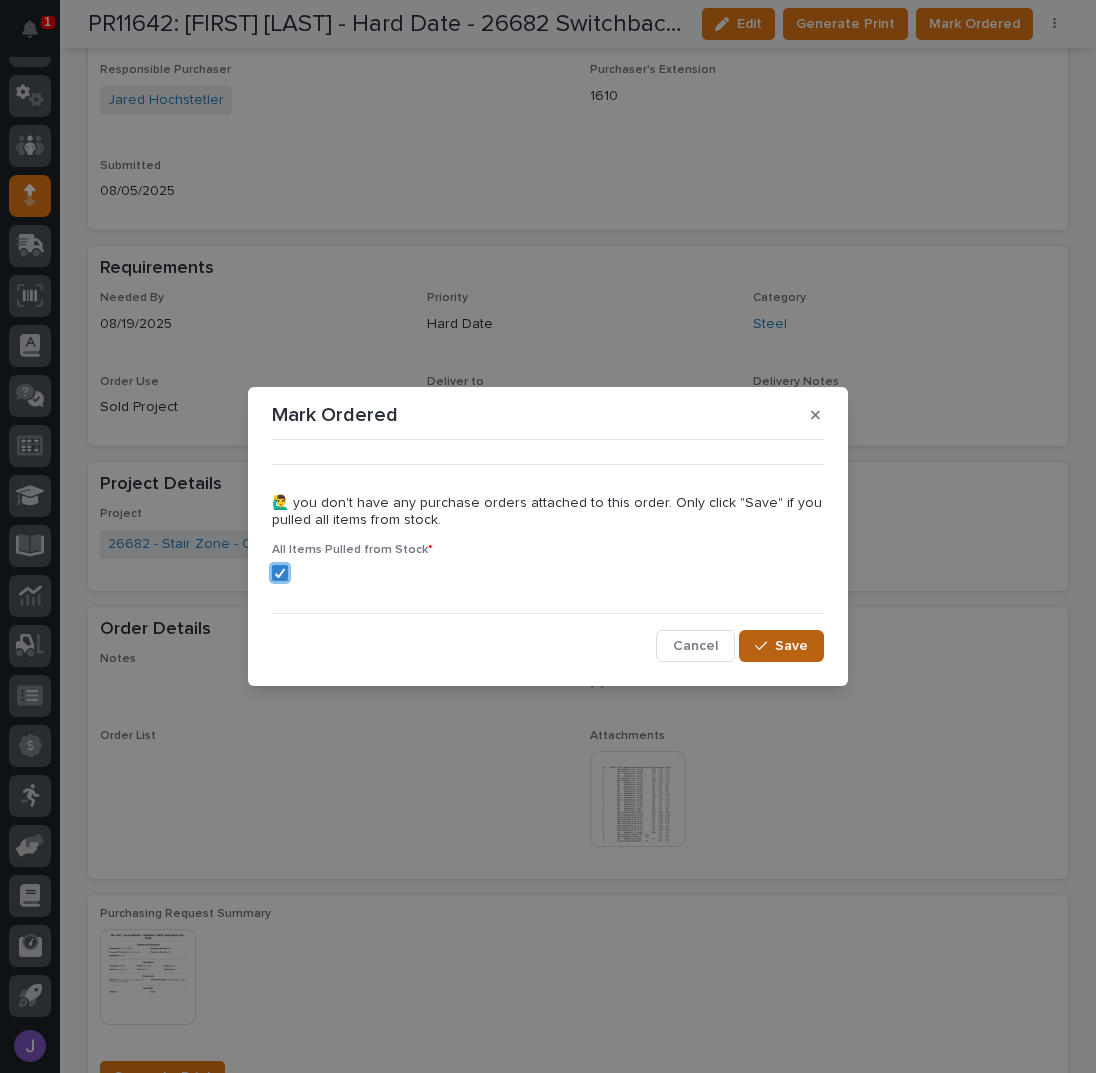 click on "Save" at bounding box center [781, 646] 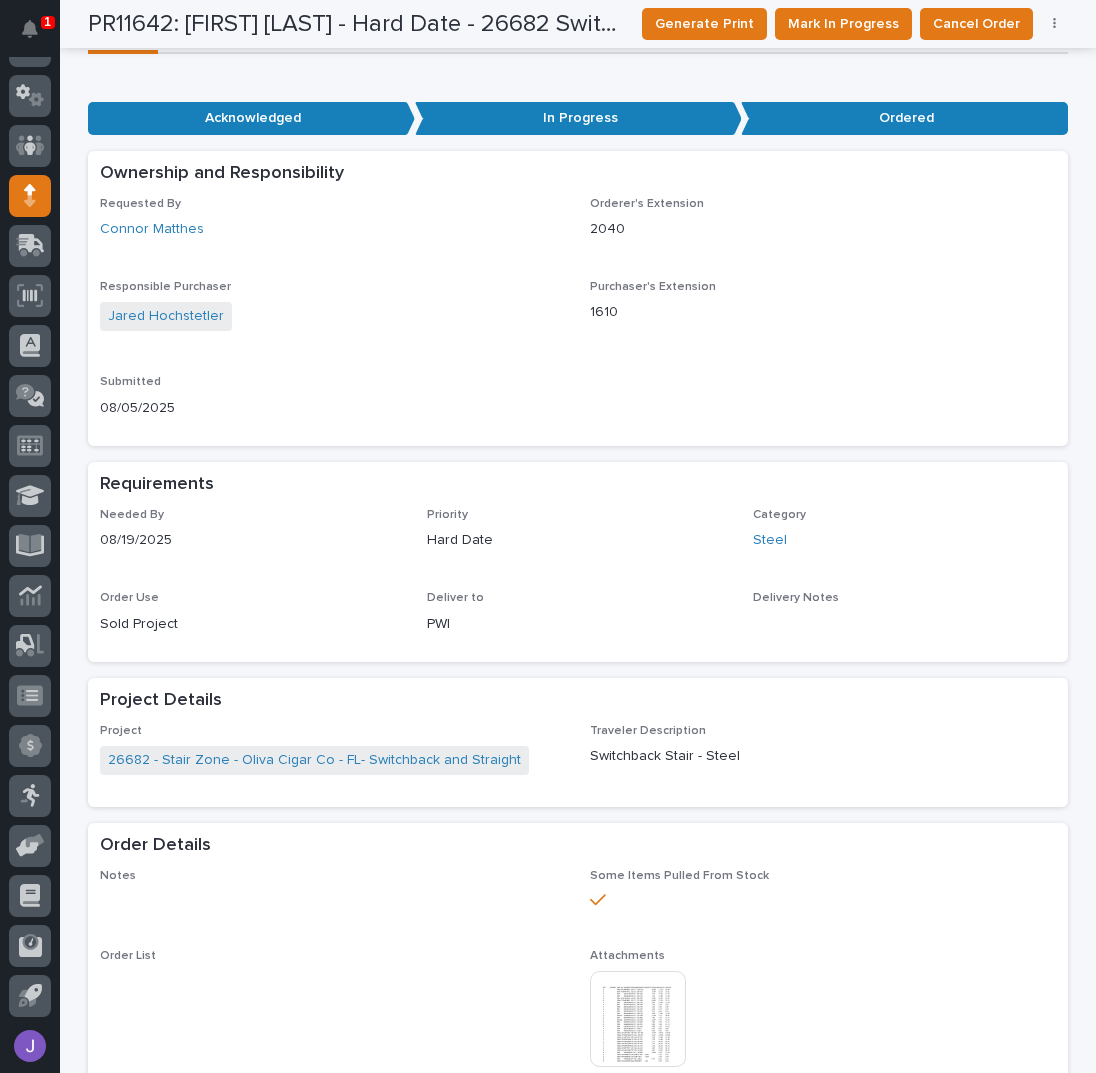 scroll, scrollTop: 0, scrollLeft: 0, axis: both 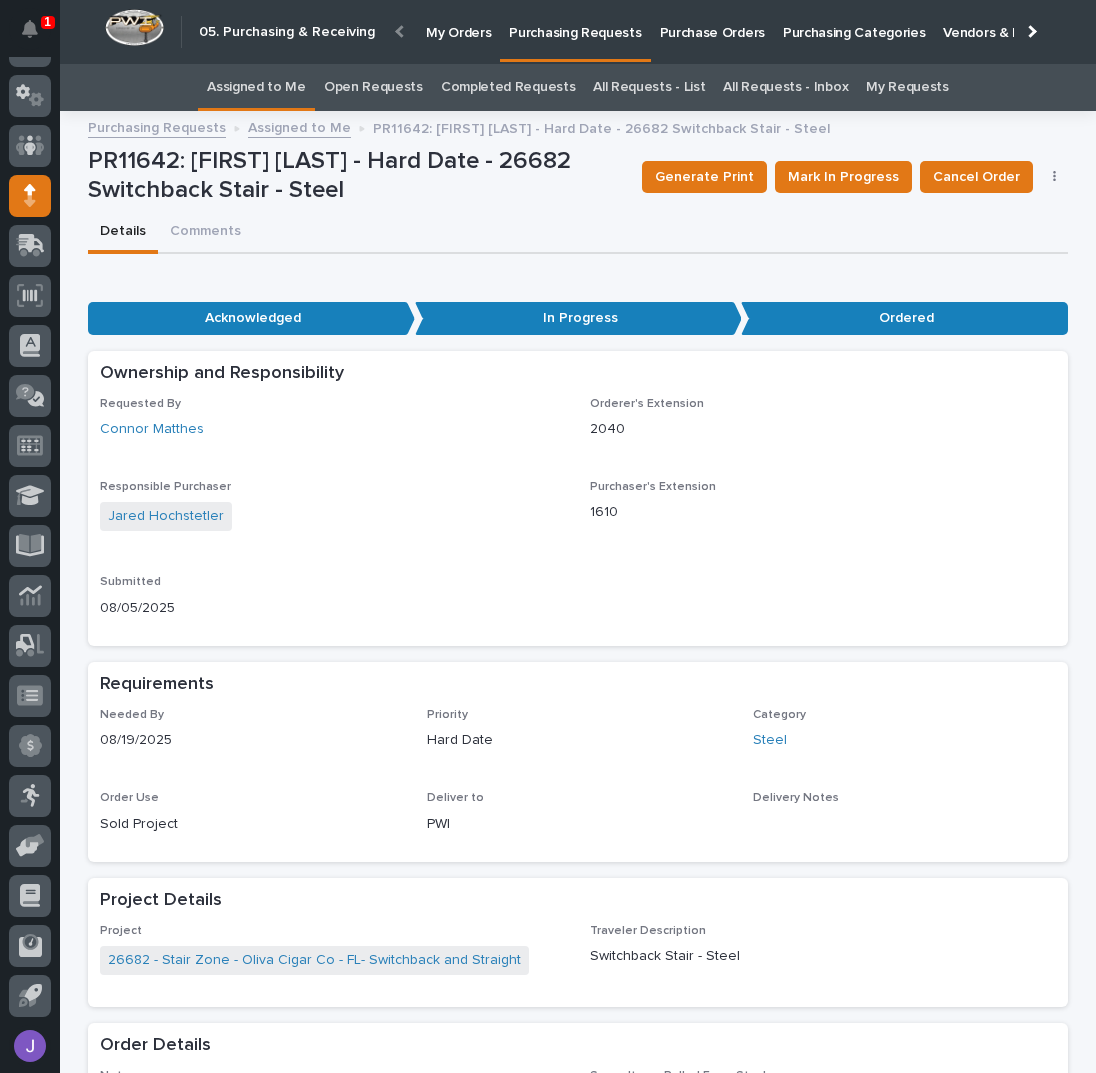 click on "Assigned to Me" at bounding box center (256, 87) 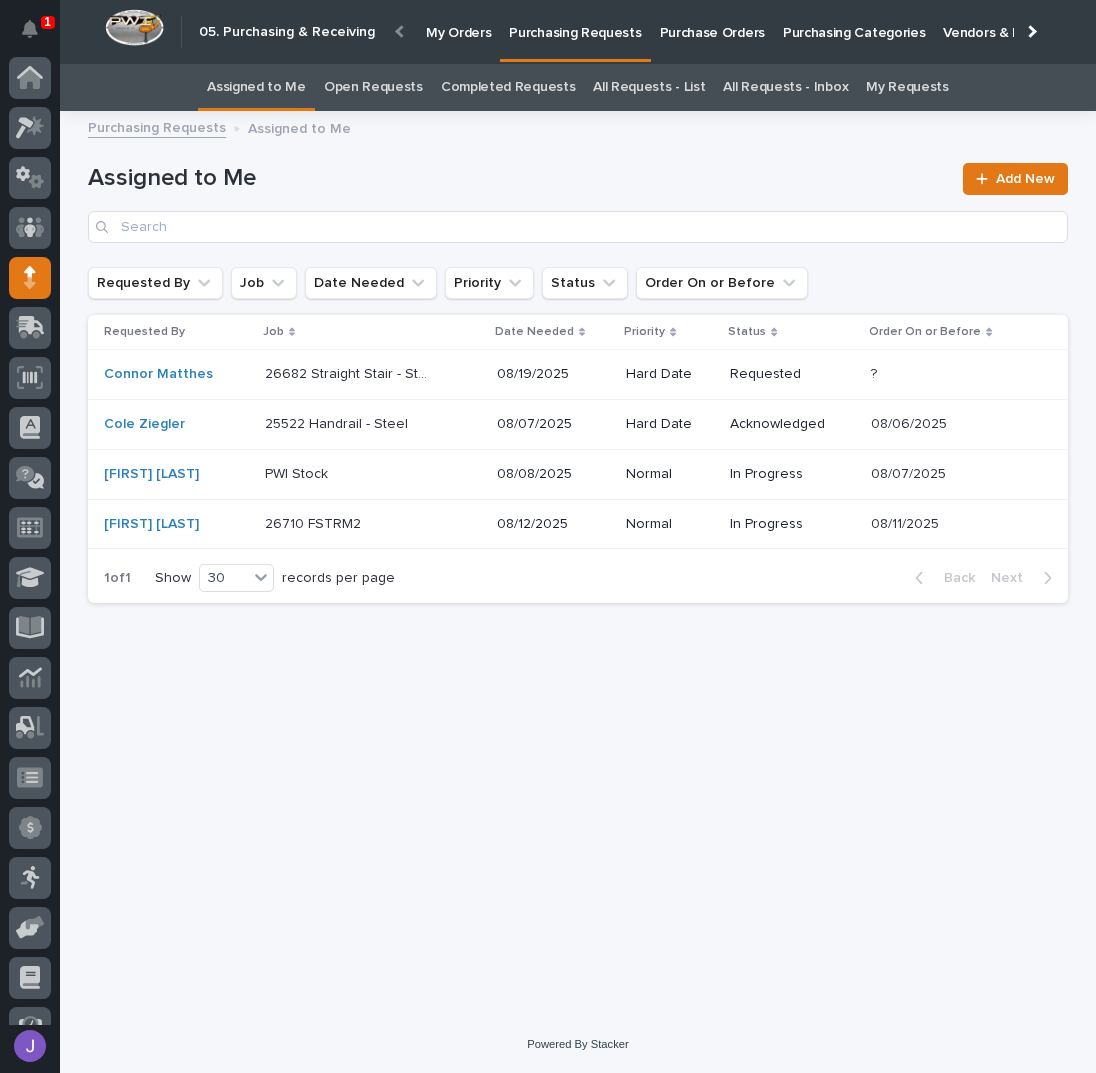 scroll, scrollTop: 82, scrollLeft: 0, axis: vertical 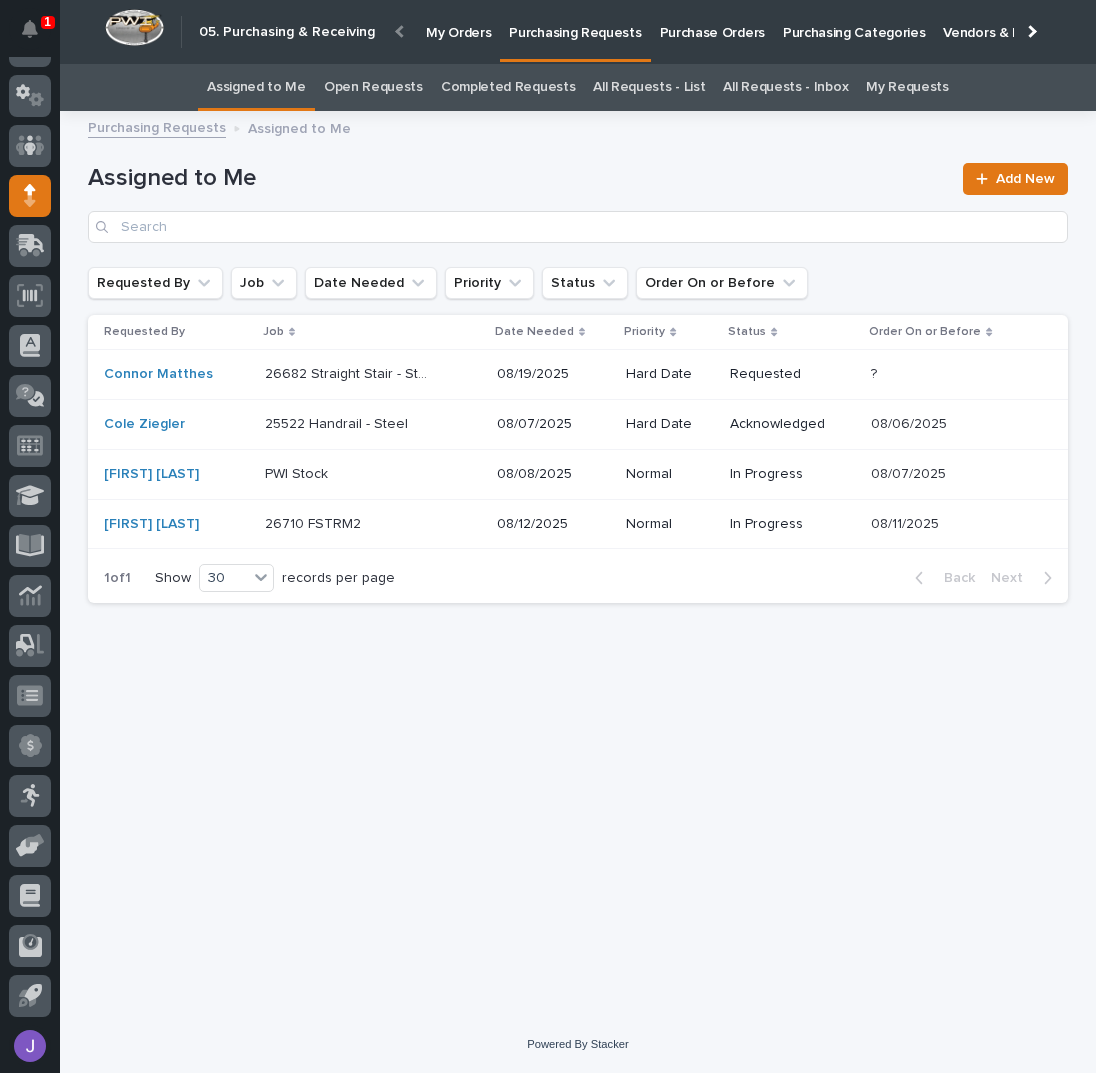 click on "26682 Straight Stair - Steel 26682 Straight Stair - Steel" at bounding box center [373, 374] 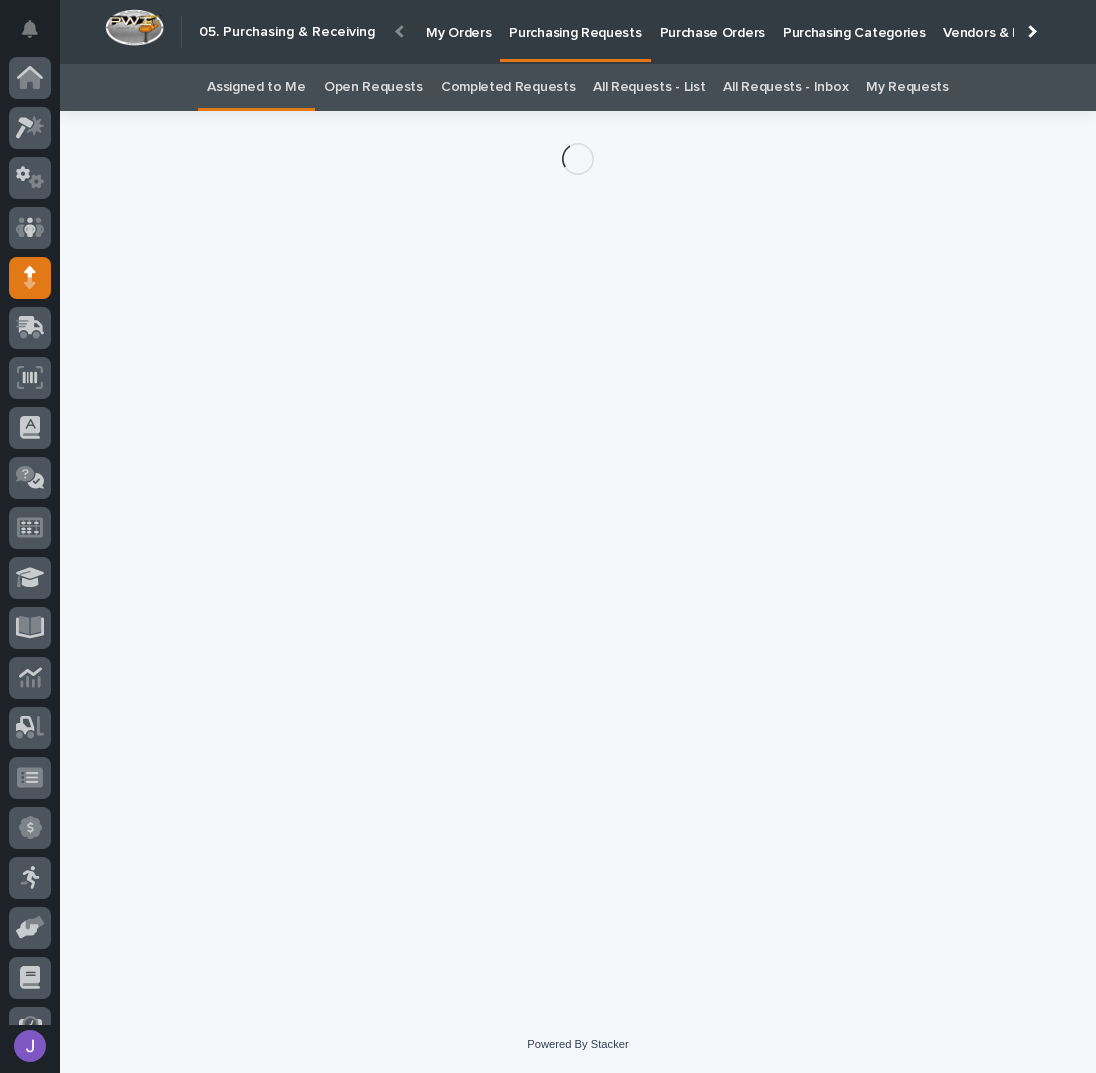 scroll, scrollTop: 82, scrollLeft: 0, axis: vertical 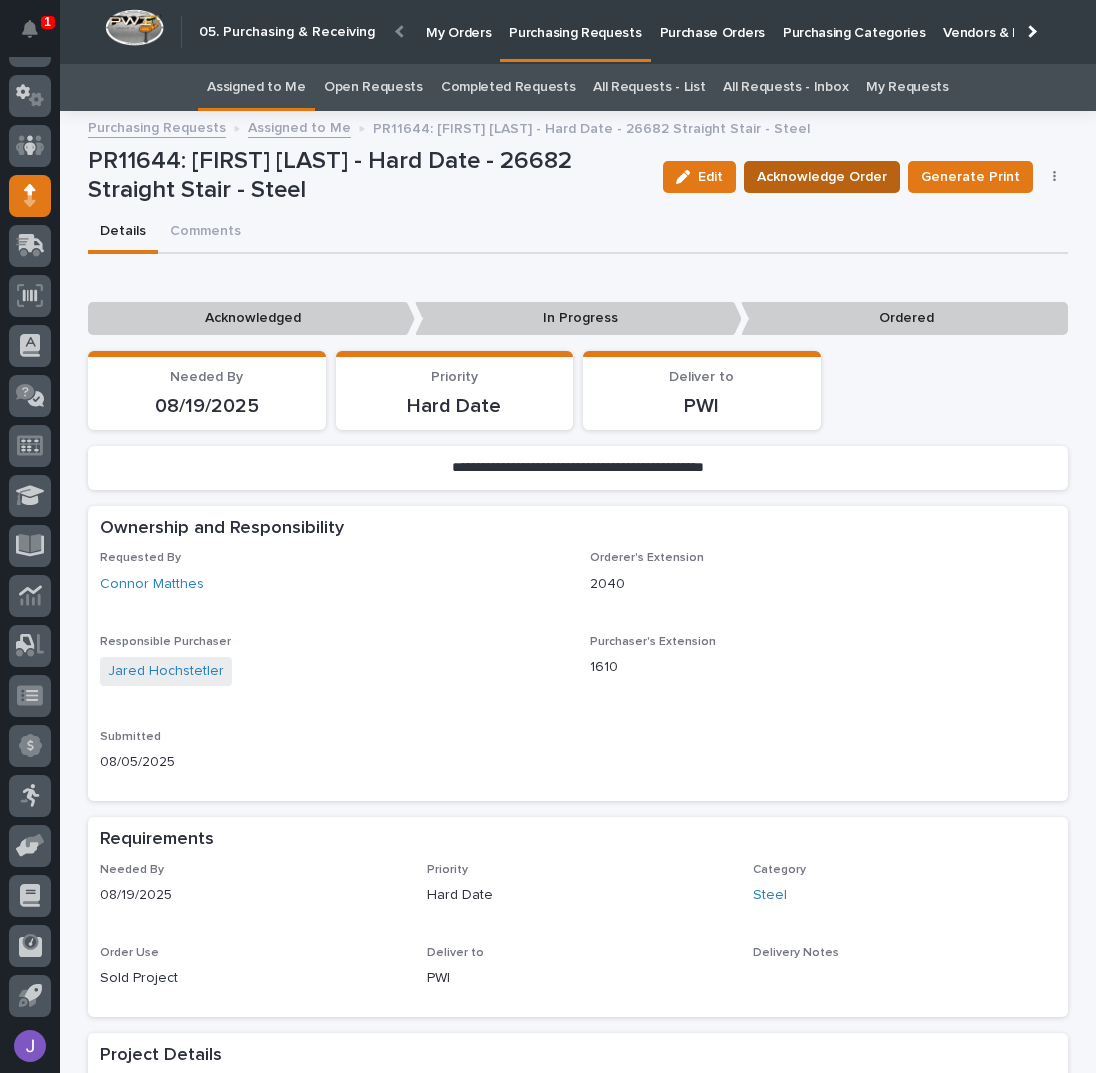 click on "Acknowledge Order" at bounding box center (822, 177) 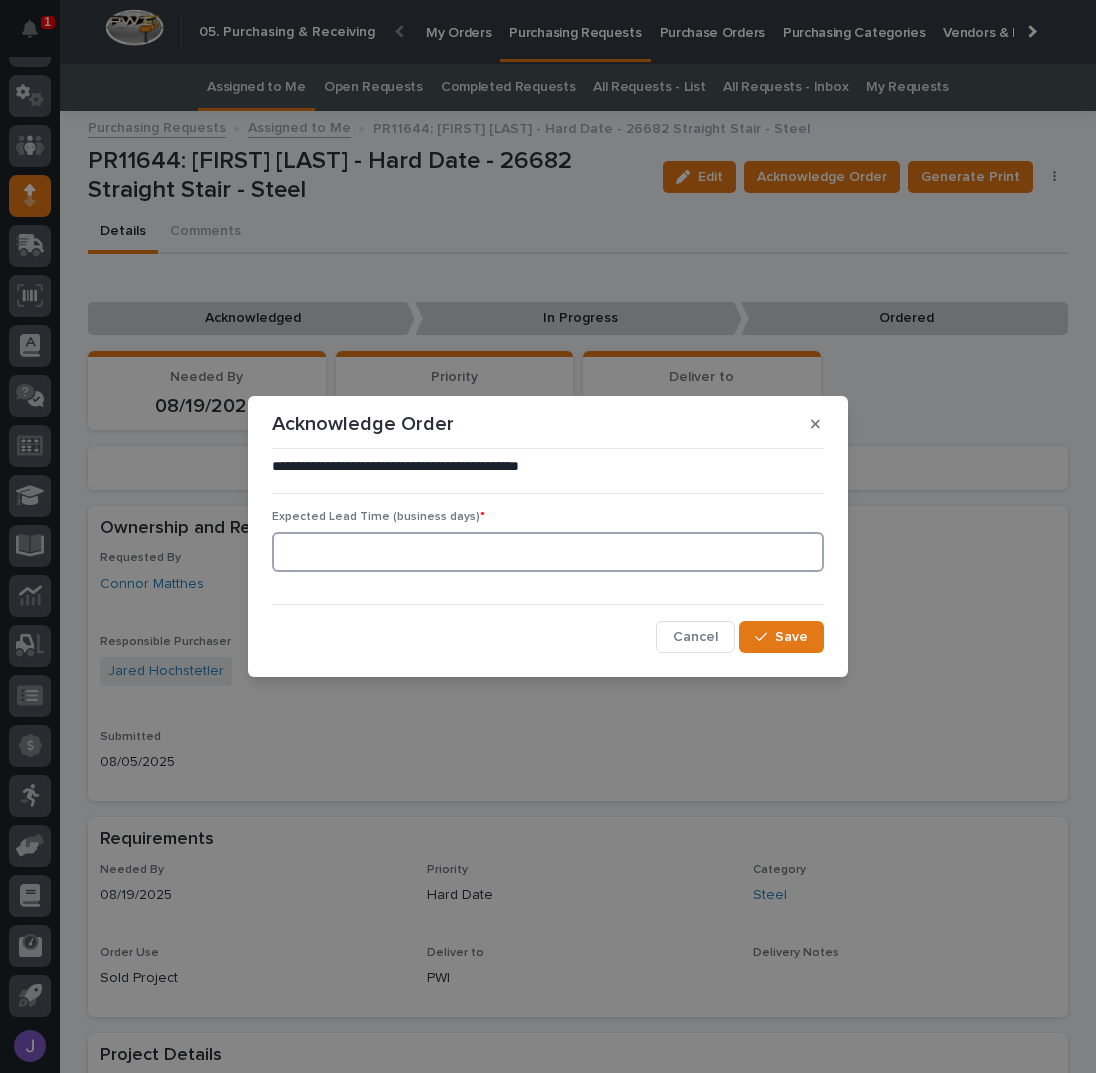 click at bounding box center (548, 552) 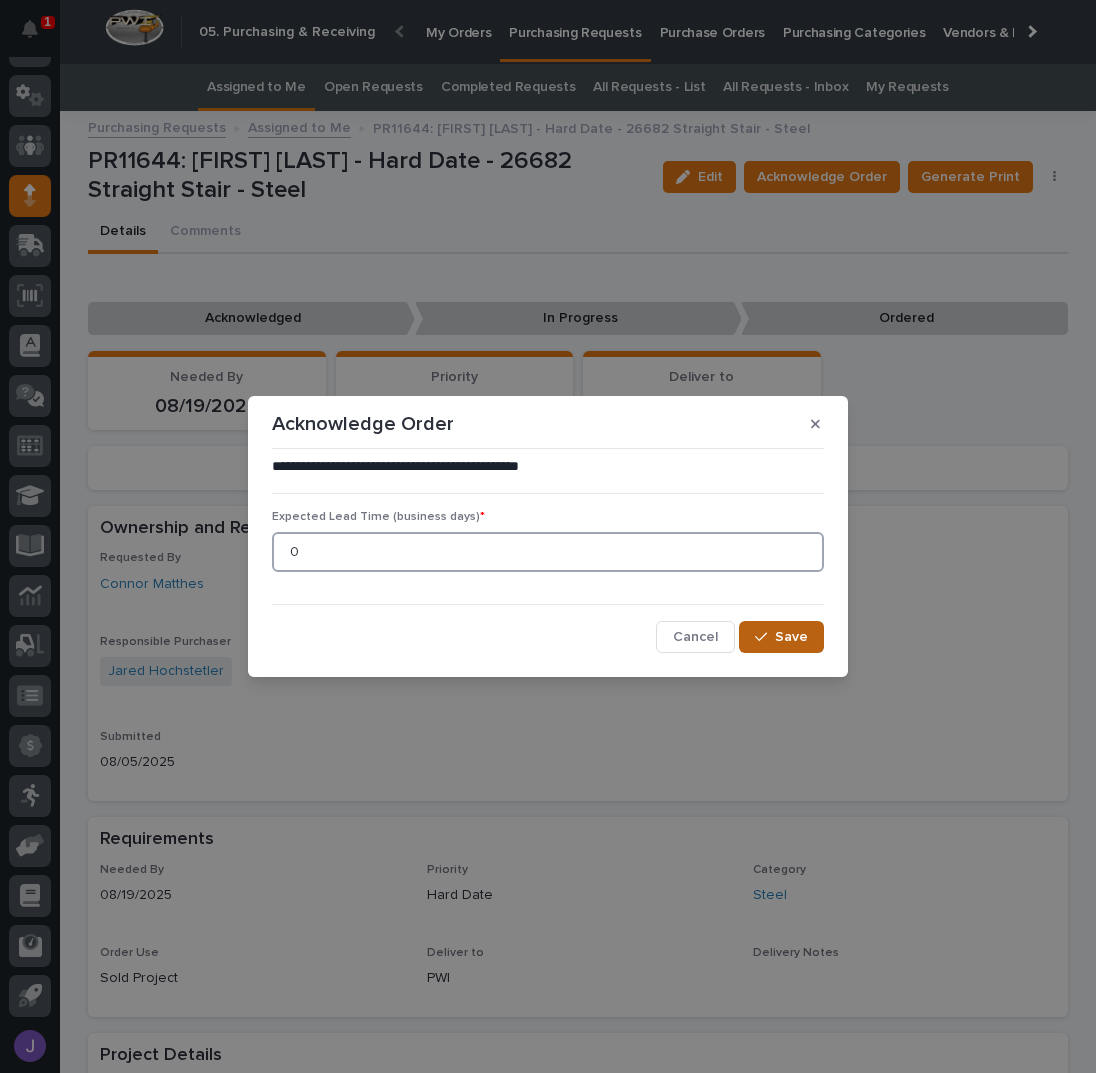 type on "0" 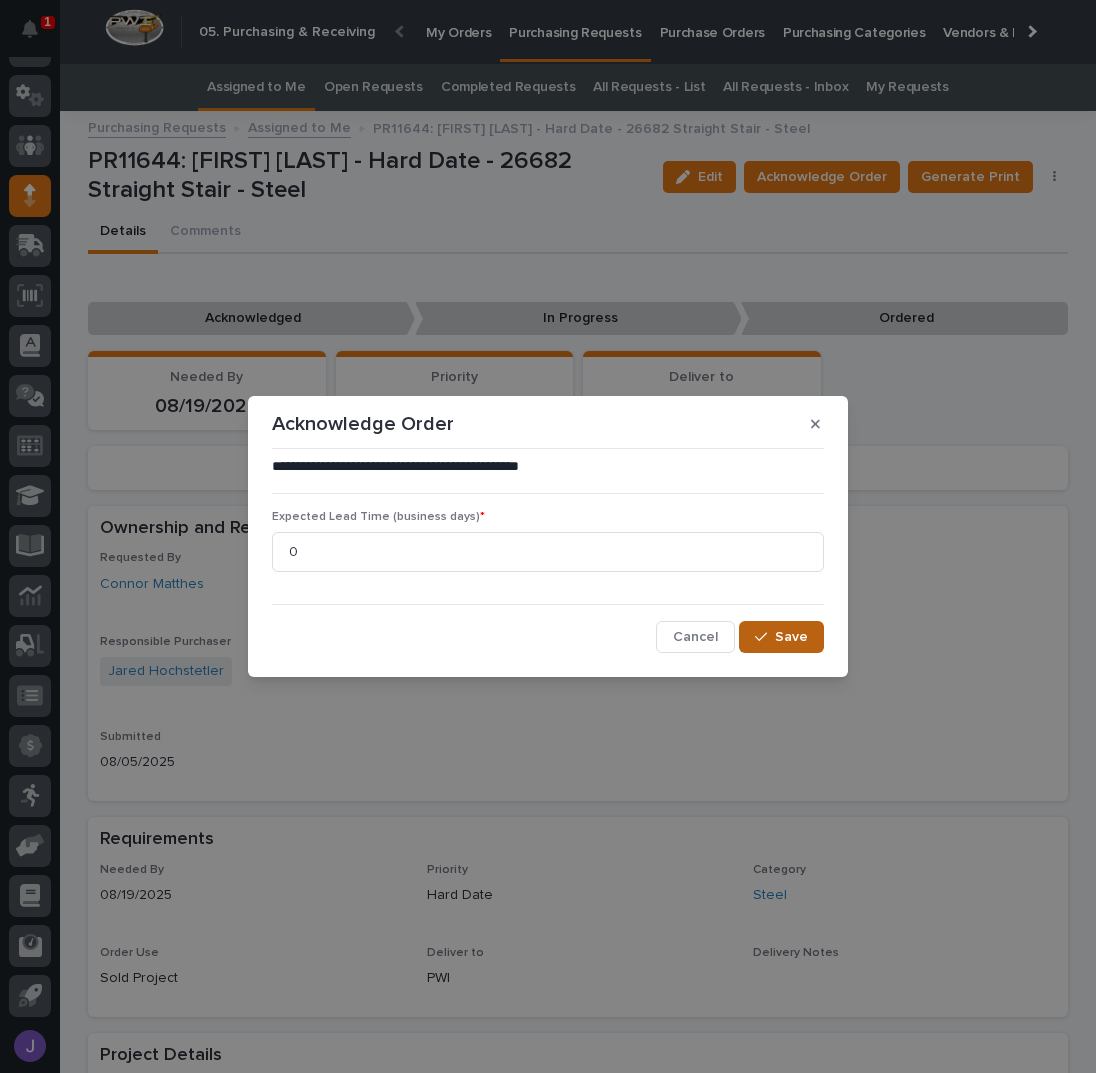 click on "Save" at bounding box center (791, 637) 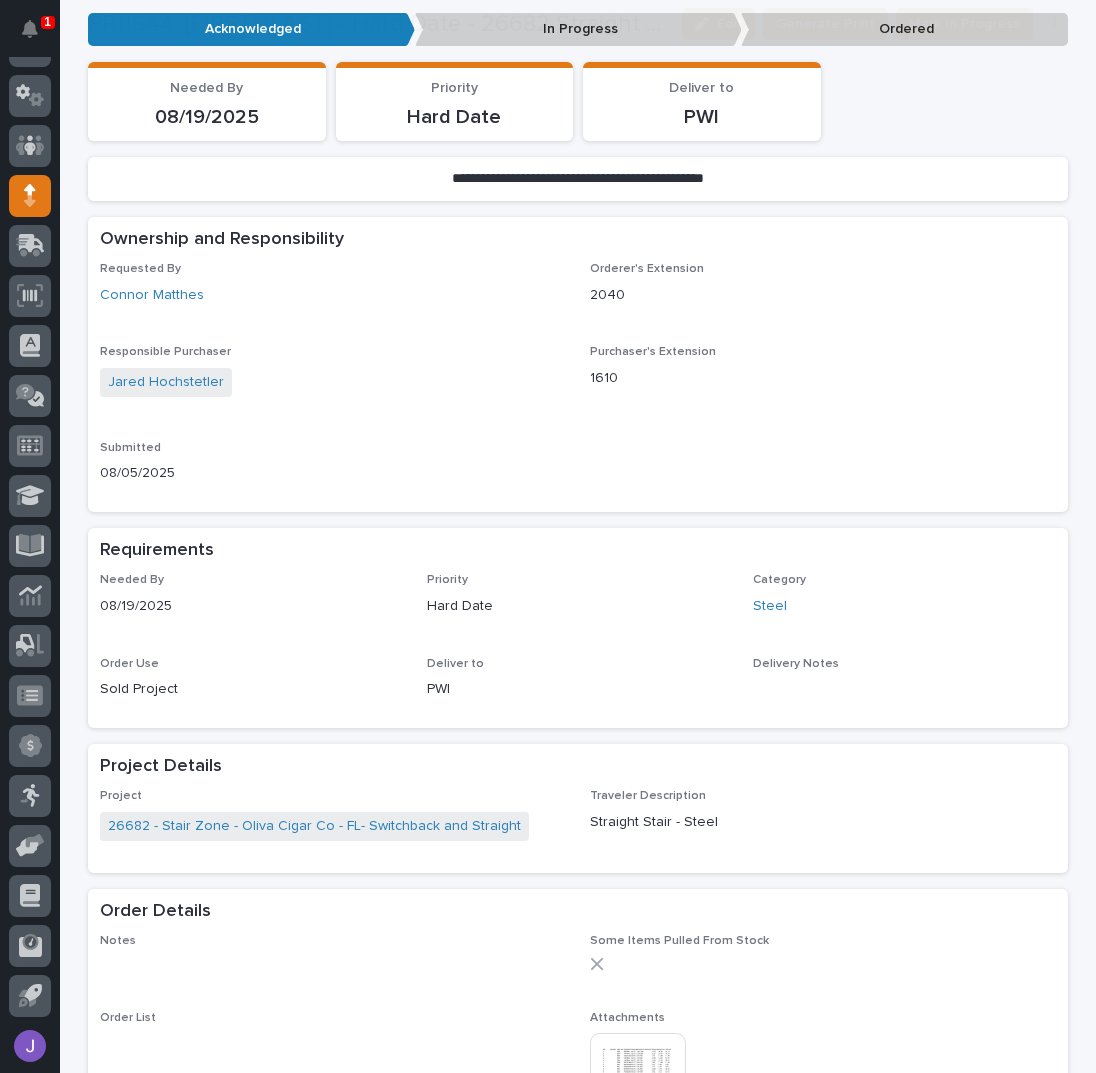 scroll, scrollTop: 666, scrollLeft: 0, axis: vertical 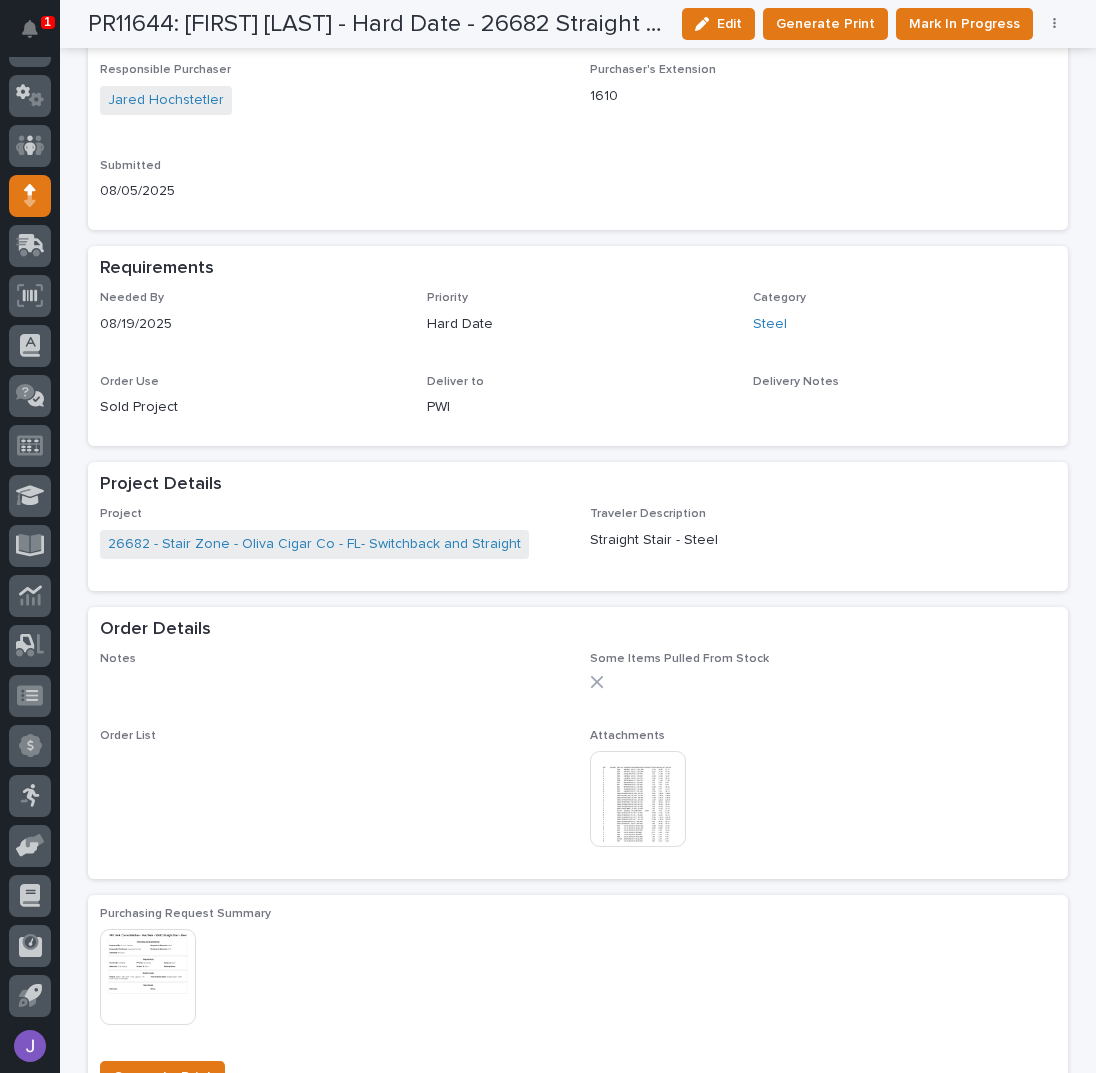 click at bounding box center (638, 799) 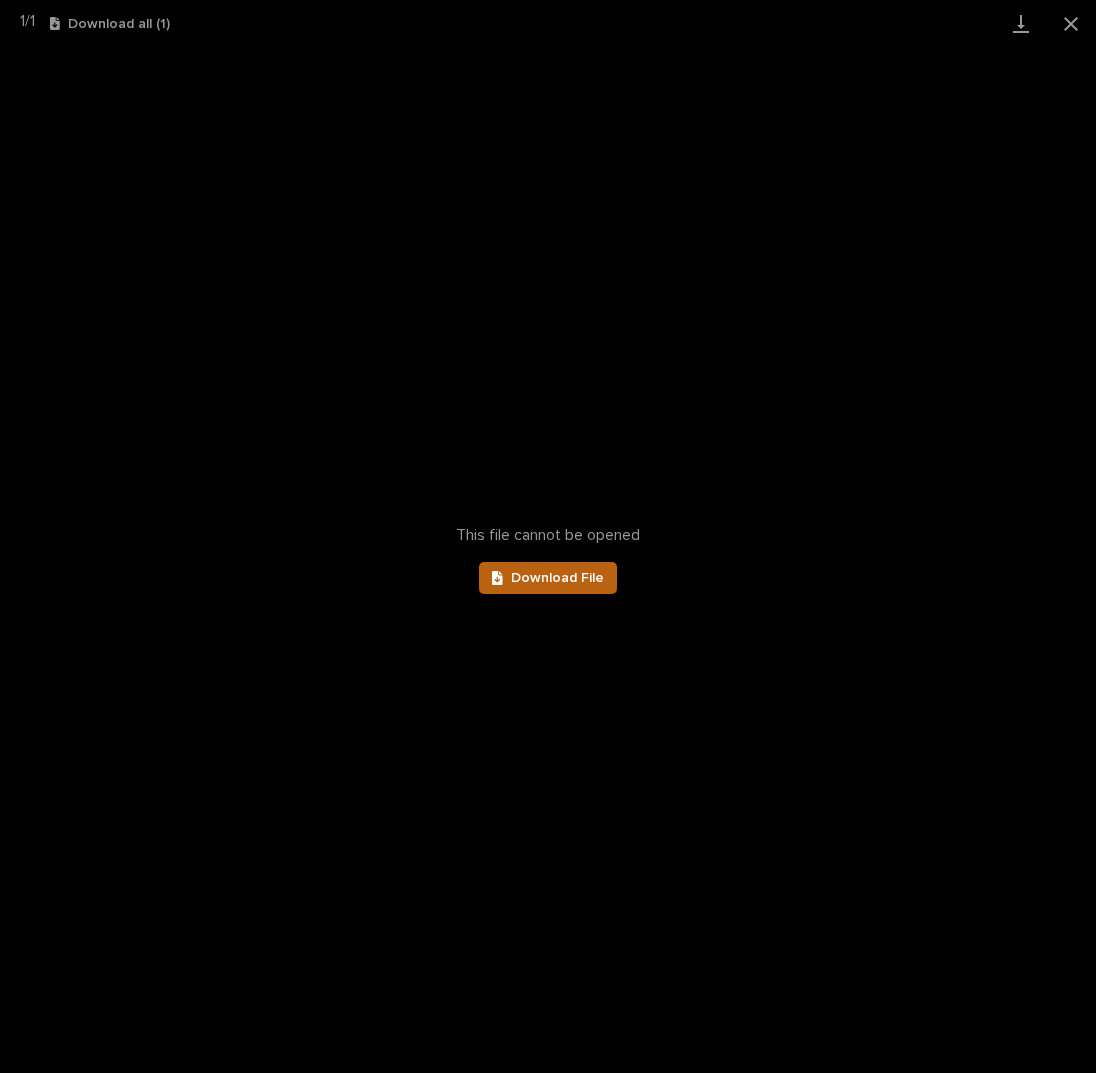 click on "Download File" at bounding box center (548, 578) 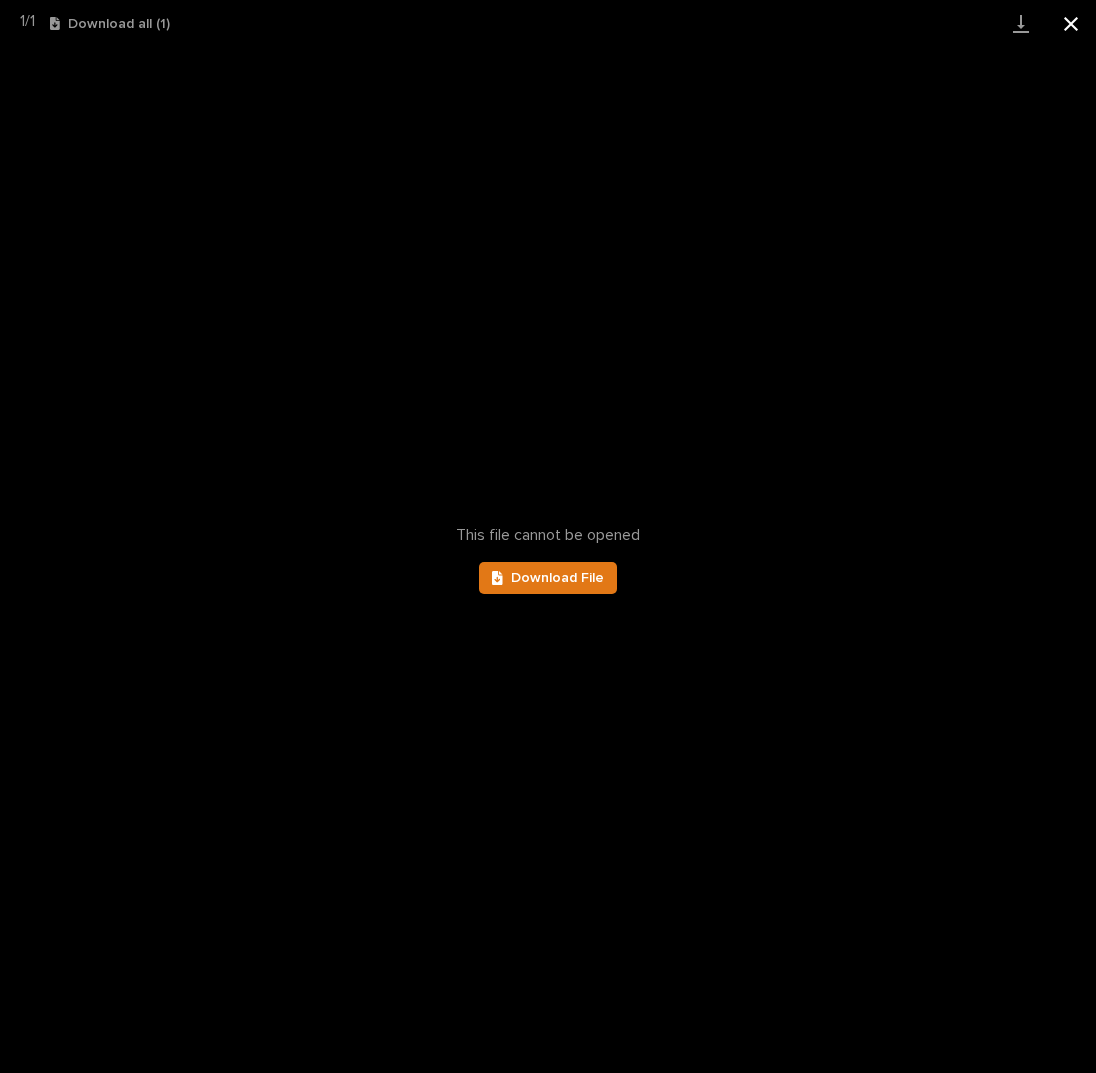 drag, startPoint x: 1073, startPoint y: 23, endPoint x: 1093, endPoint y: 29, distance: 20.880613 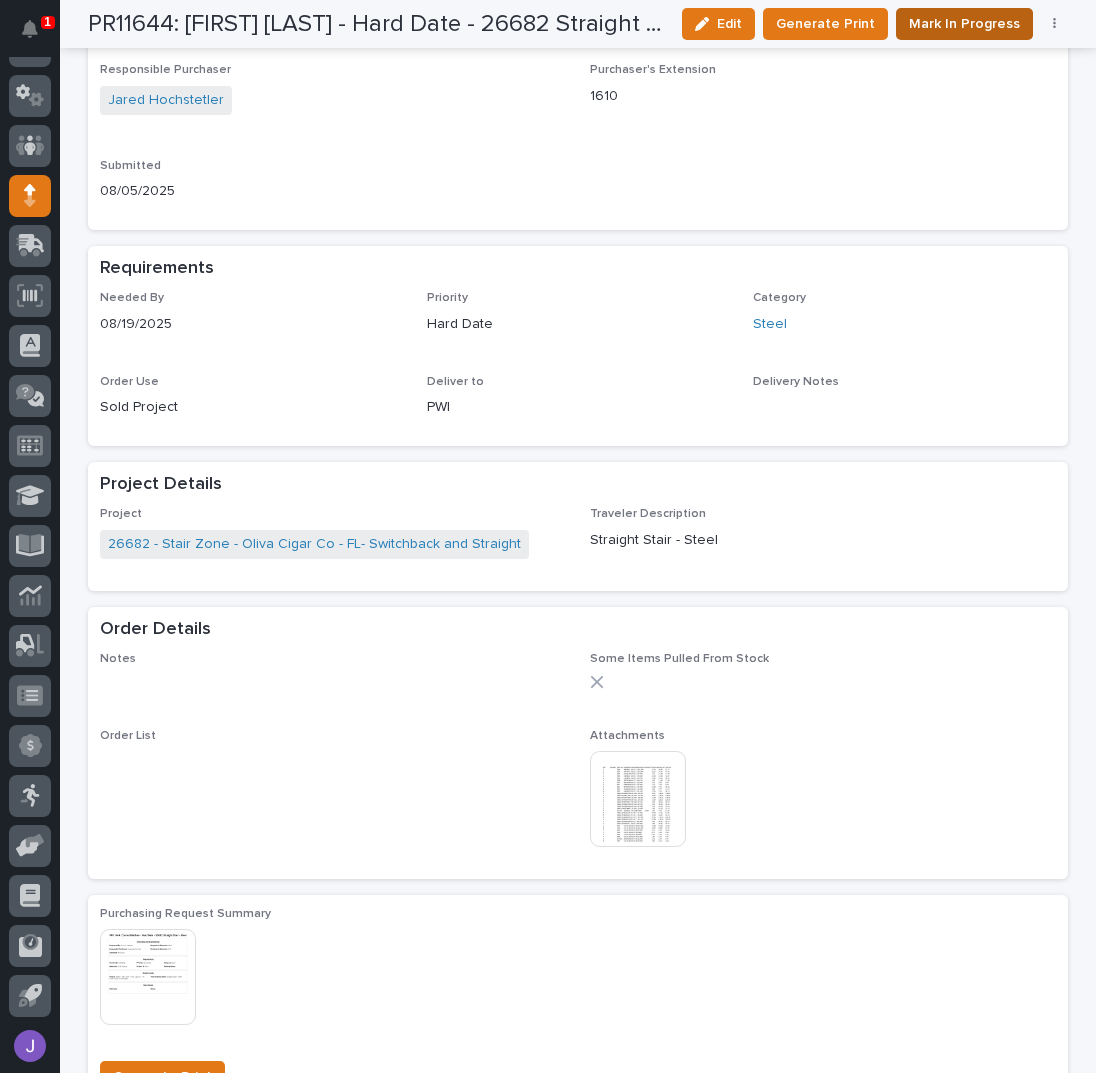 click on "Mark In Progress" at bounding box center [964, 24] 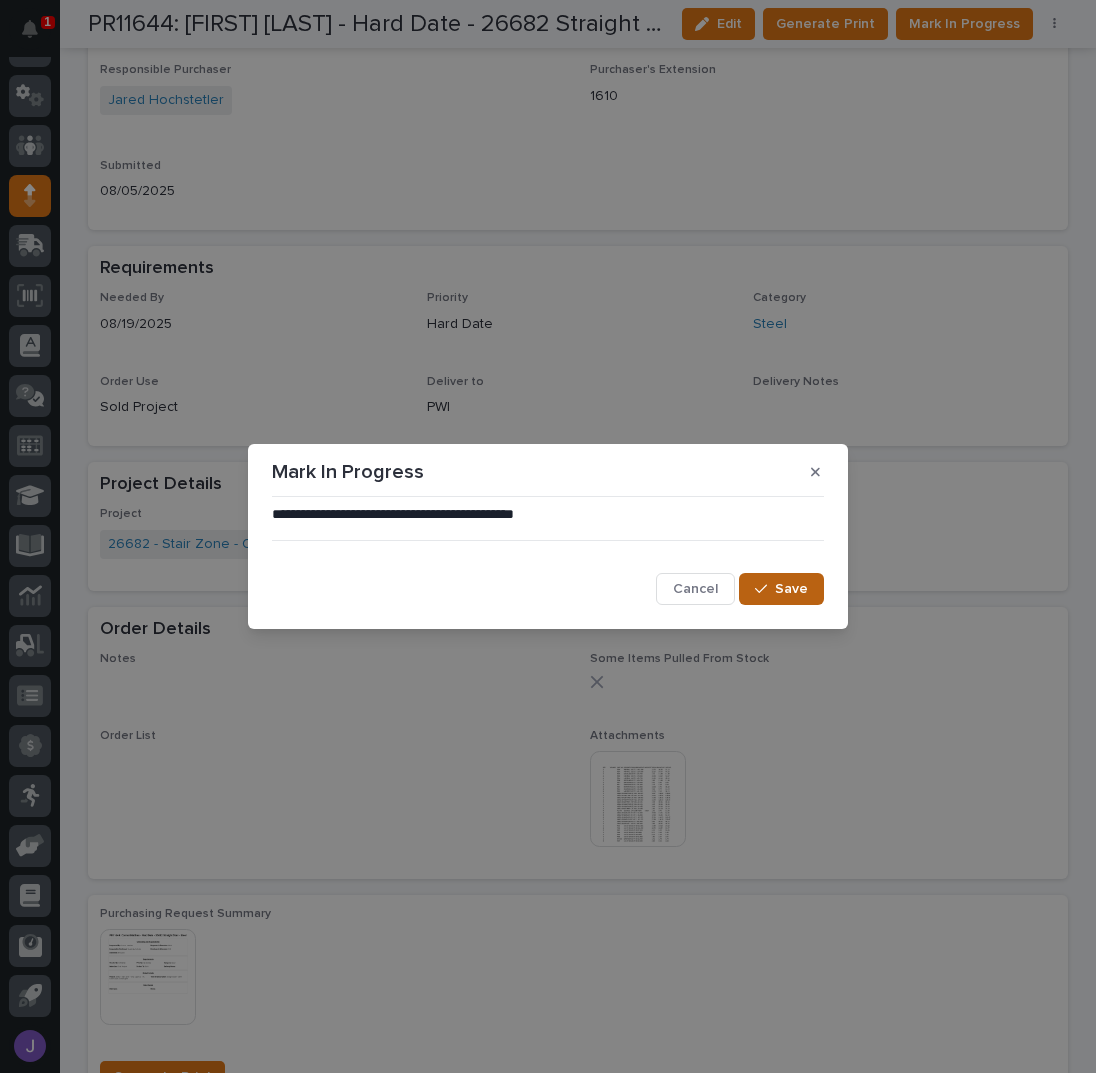 click on "Save" at bounding box center (781, 589) 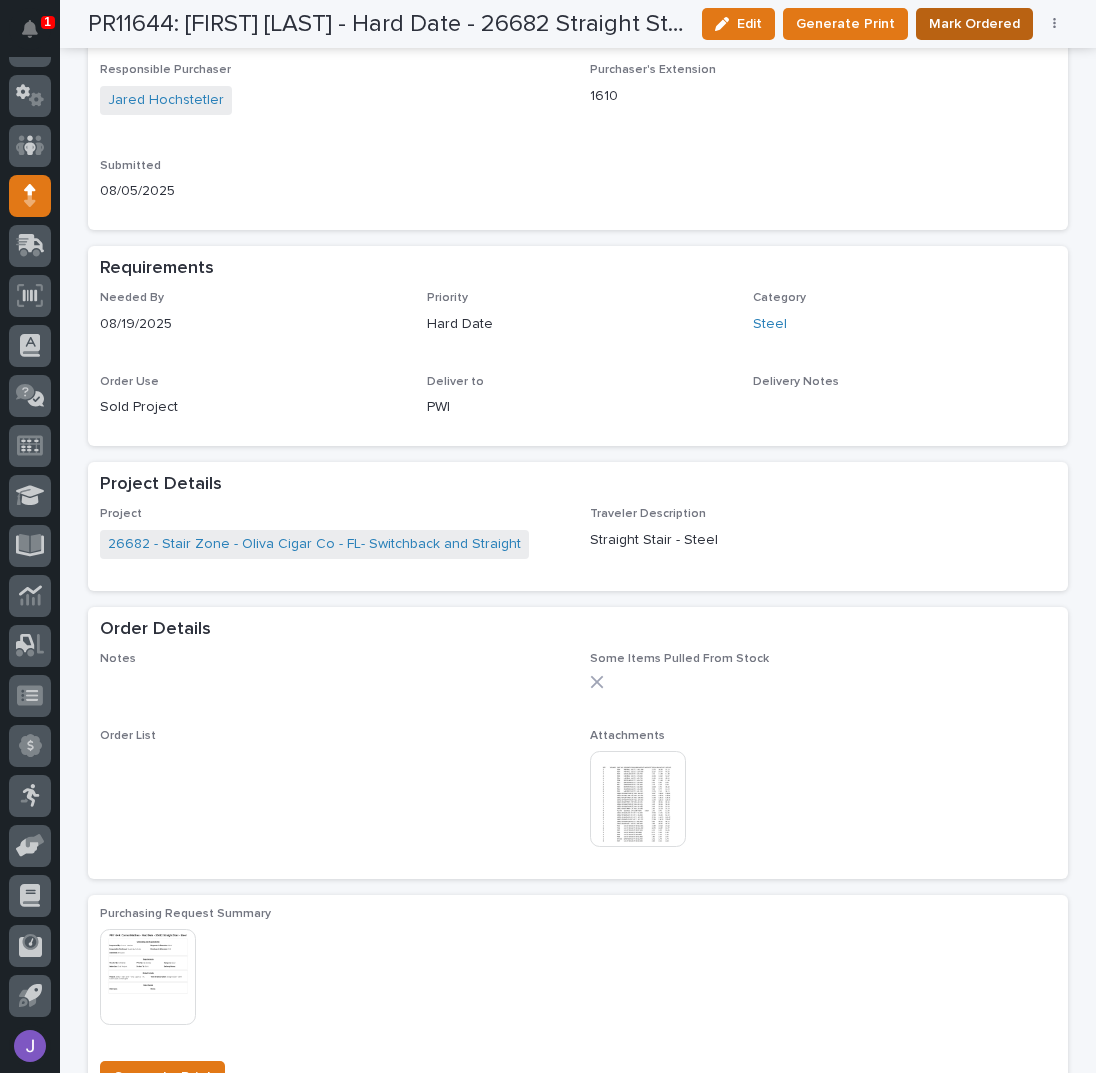 click on "Mark Ordered" at bounding box center [974, 24] 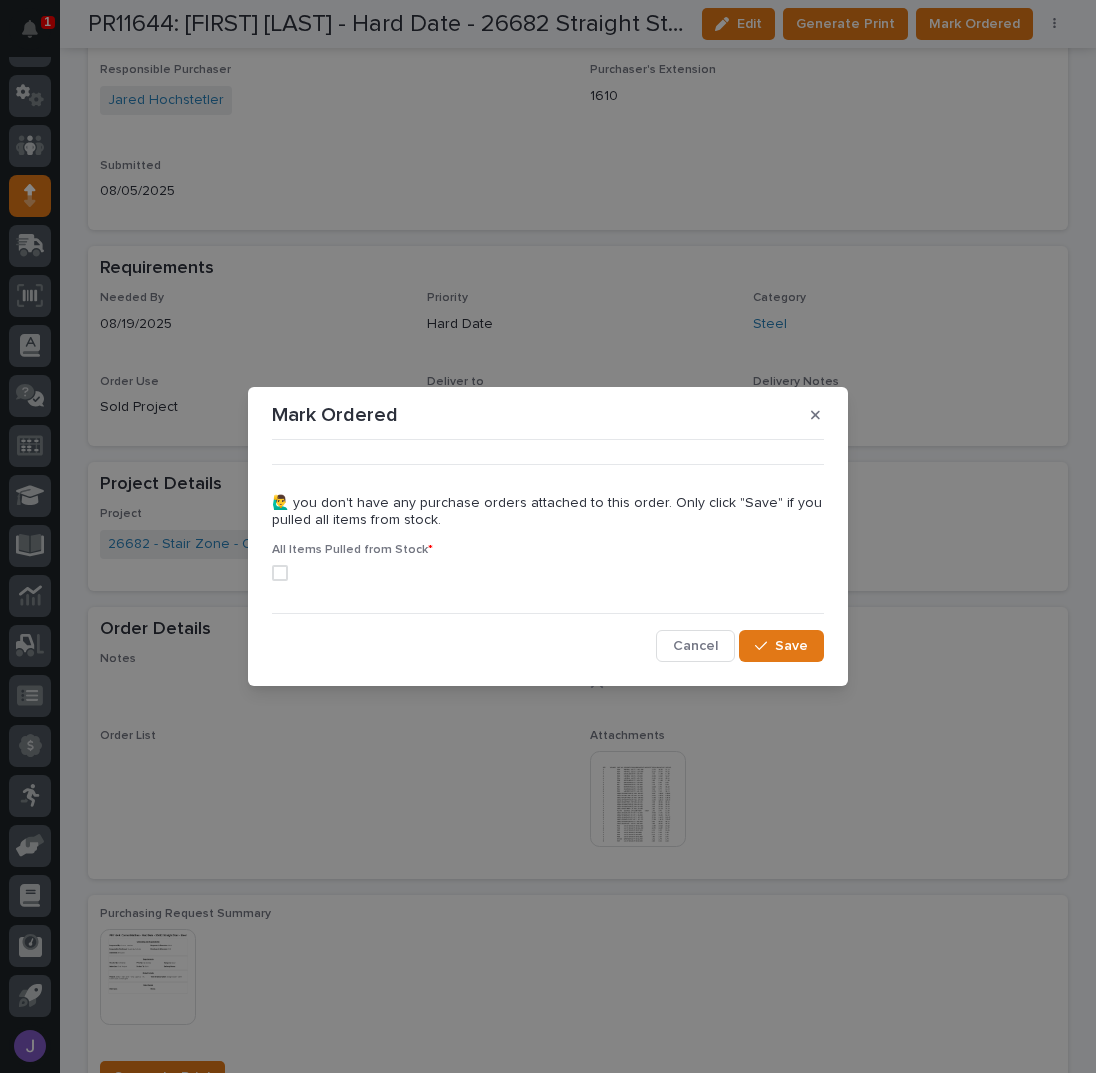 click at bounding box center (280, 573) 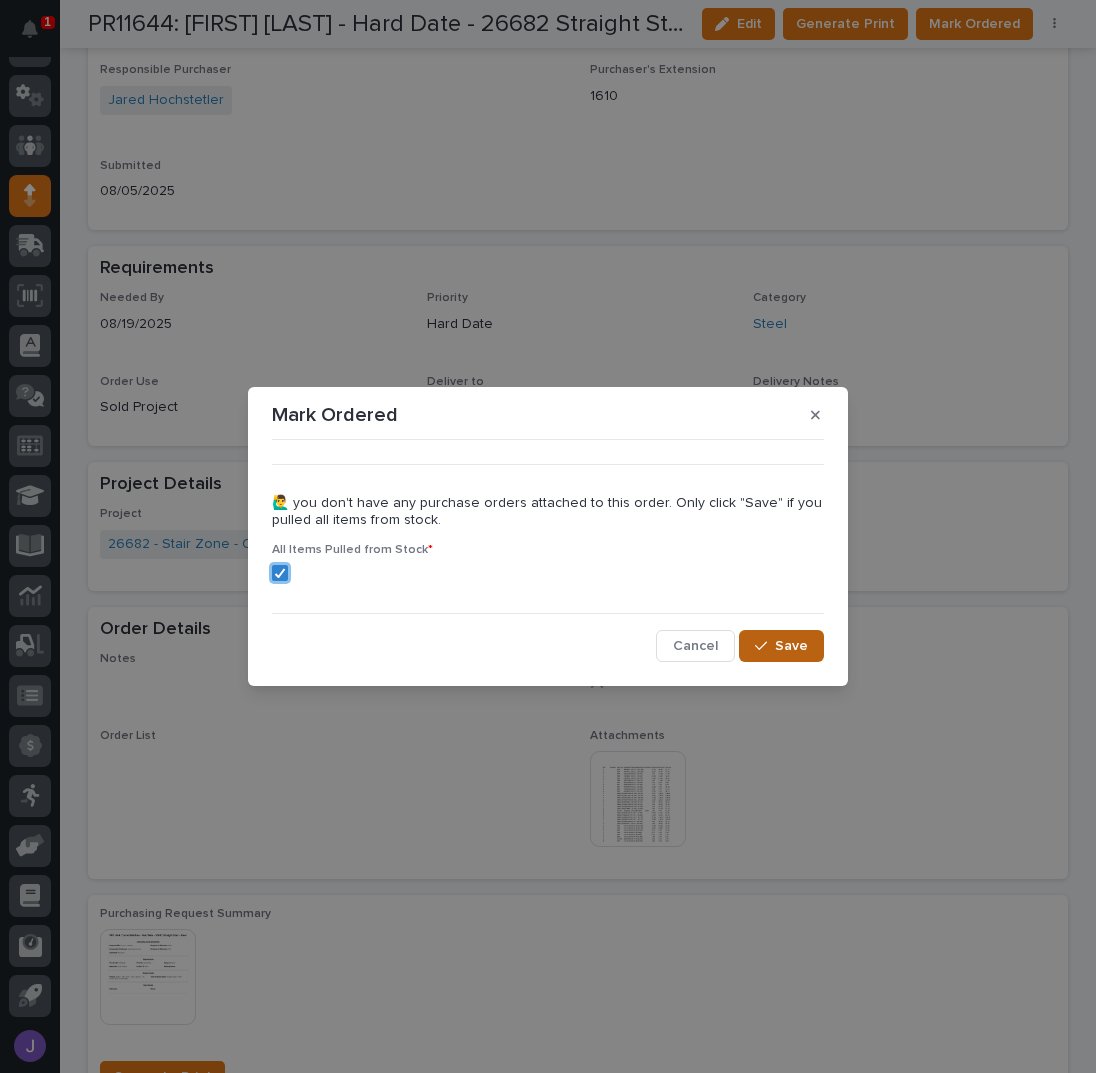 click on "Save" at bounding box center (791, 646) 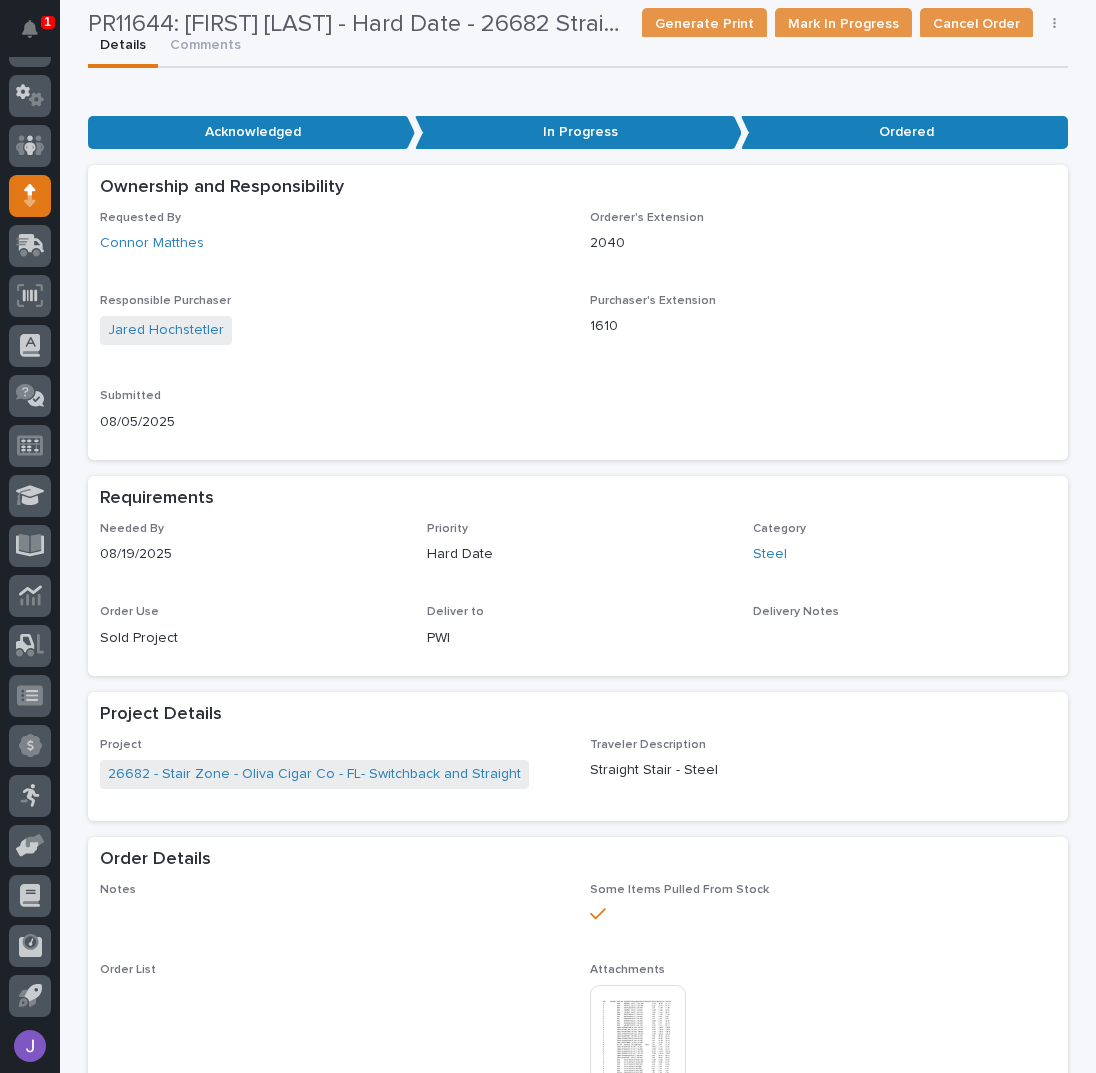 scroll, scrollTop: 0, scrollLeft: 0, axis: both 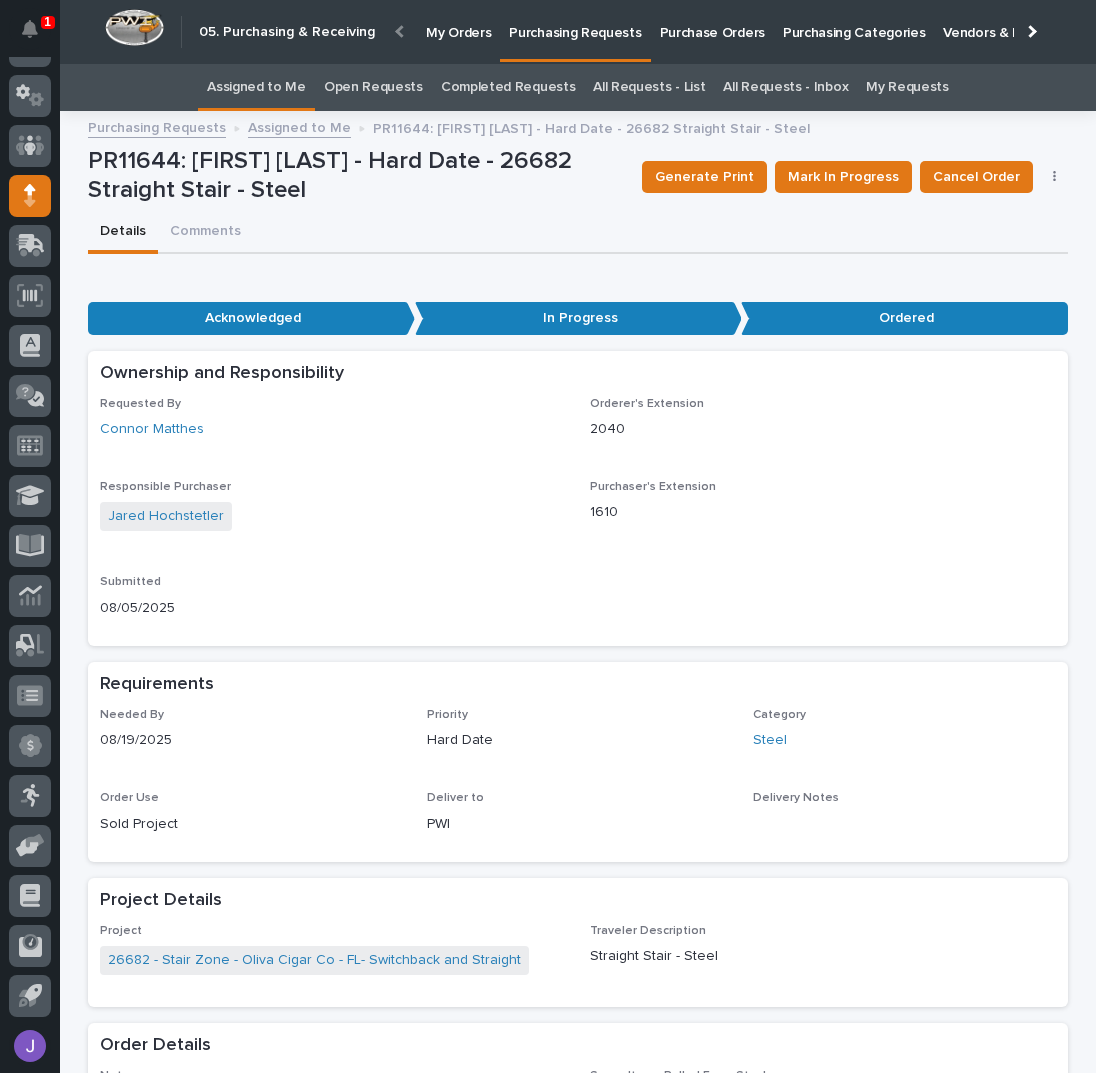 click on "Assigned to Me" at bounding box center [256, 87] 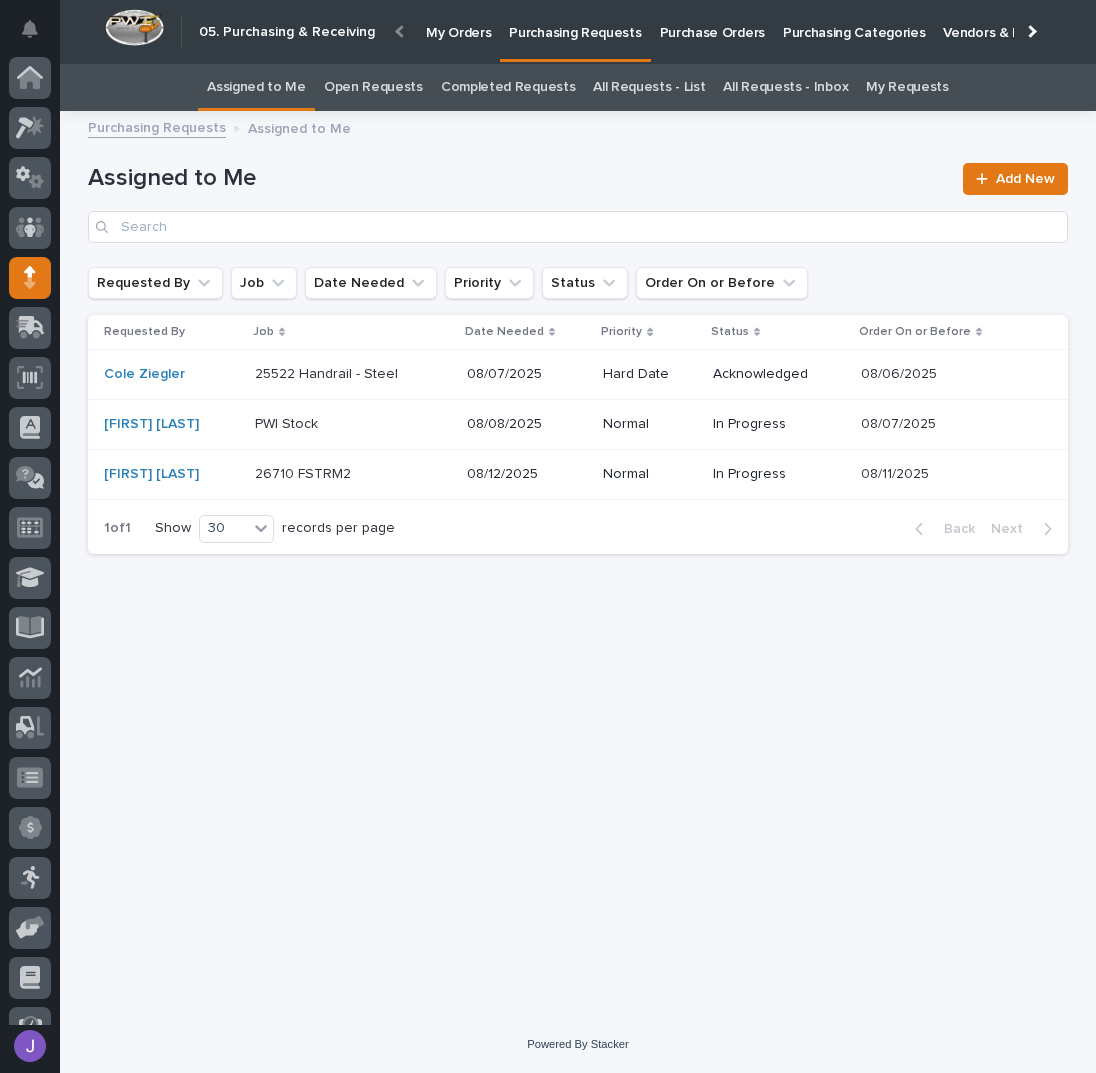 scroll, scrollTop: 82, scrollLeft: 0, axis: vertical 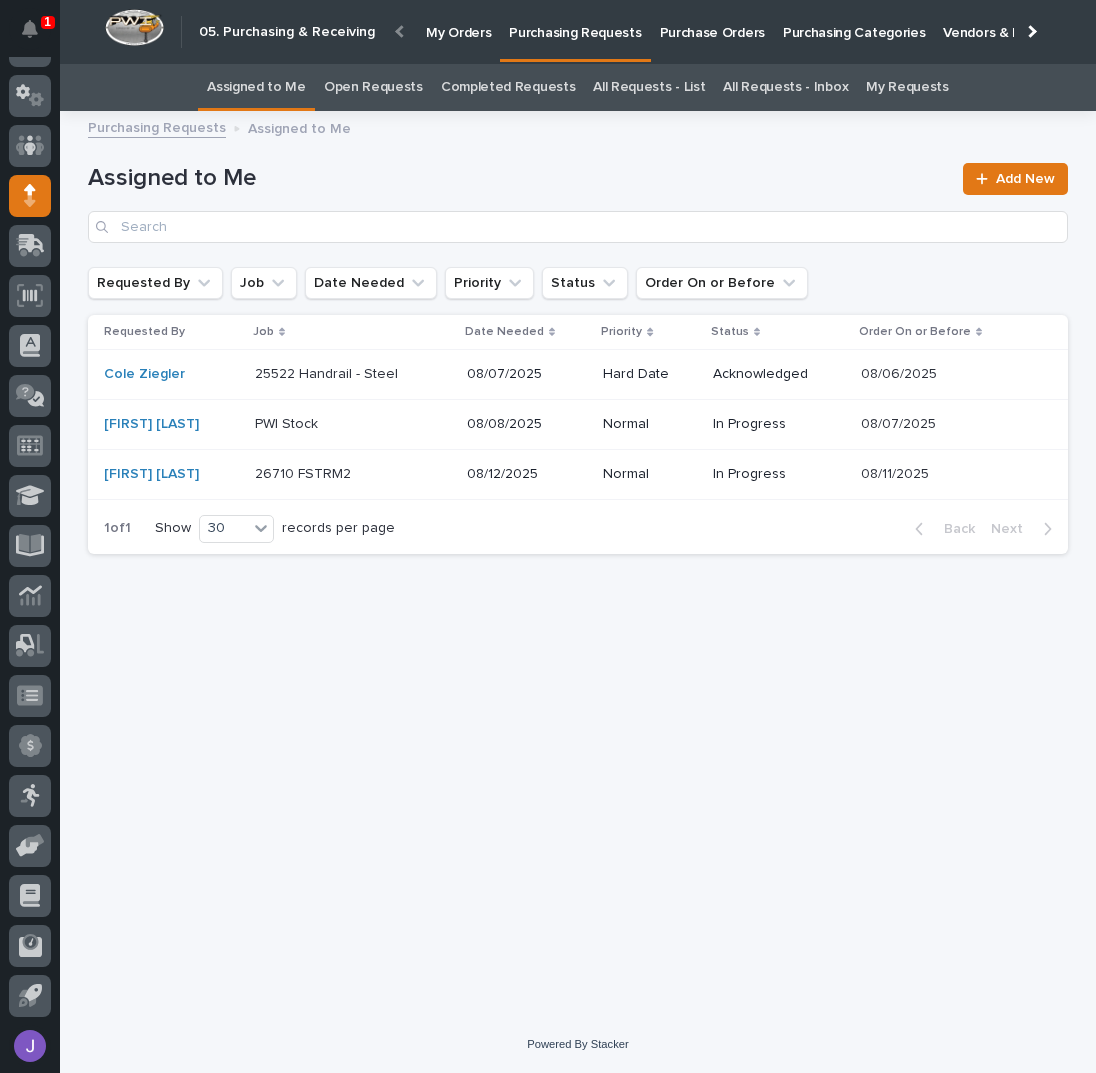 click on "Loading... Saving… Loading... Saving… Assigned to Me Add New Requested By Job Date Needed Priority Status Order On or Before Requested By Job Date Needed Priority Status Order On or Before [FIRST] [LAST]   25522 Handrail - Steel 25522 Handrail - Steel   [DATE] Hard Date Acknowledged [DATE] [DATE]   [FIRST] [LAST]   PWI Stock PWI Stock   [DATE] Normal In Progress [DATE] [DATE]   [FIRST] [LAST]   26710 FSTRM2 26710 FSTRM2   [DATE] Normal In Progress [DATE] [DATE]   1  of  1 Show 30 records per page Back Next" at bounding box center (578, 544) 